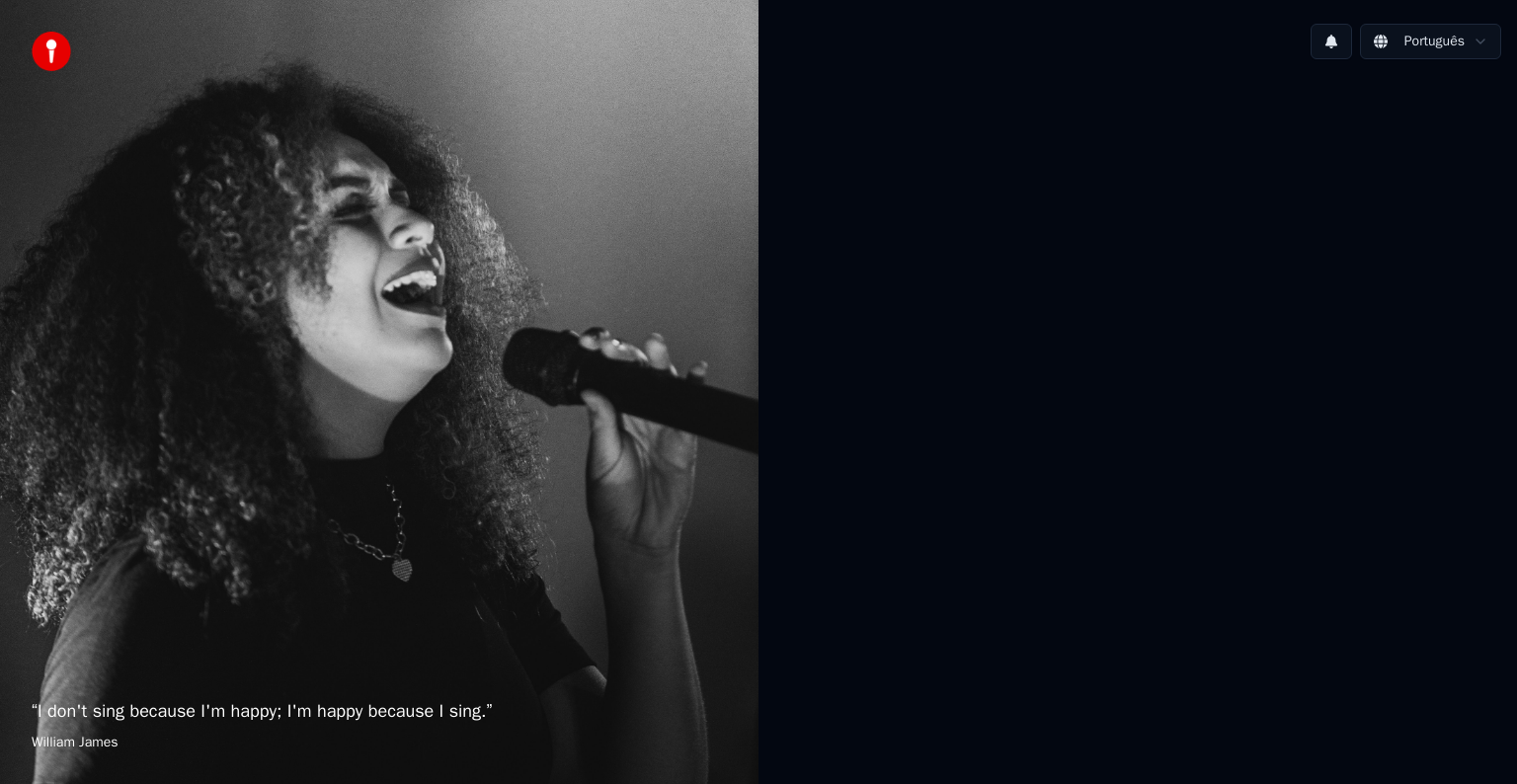 scroll, scrollTop: 0, scrollLeft: 0, axis: both 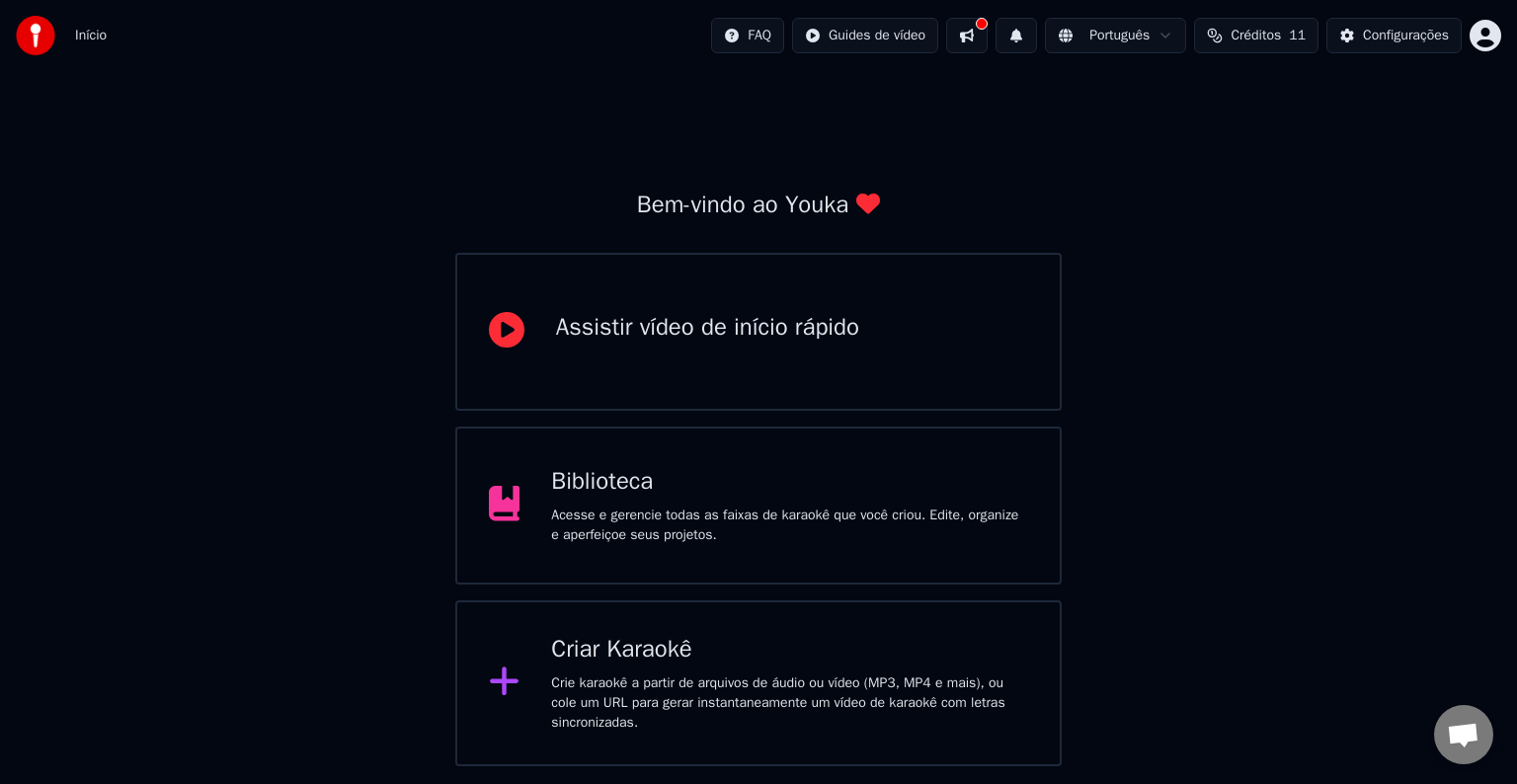 click on "Criar Karaokê" at bounding box center (789, 650) 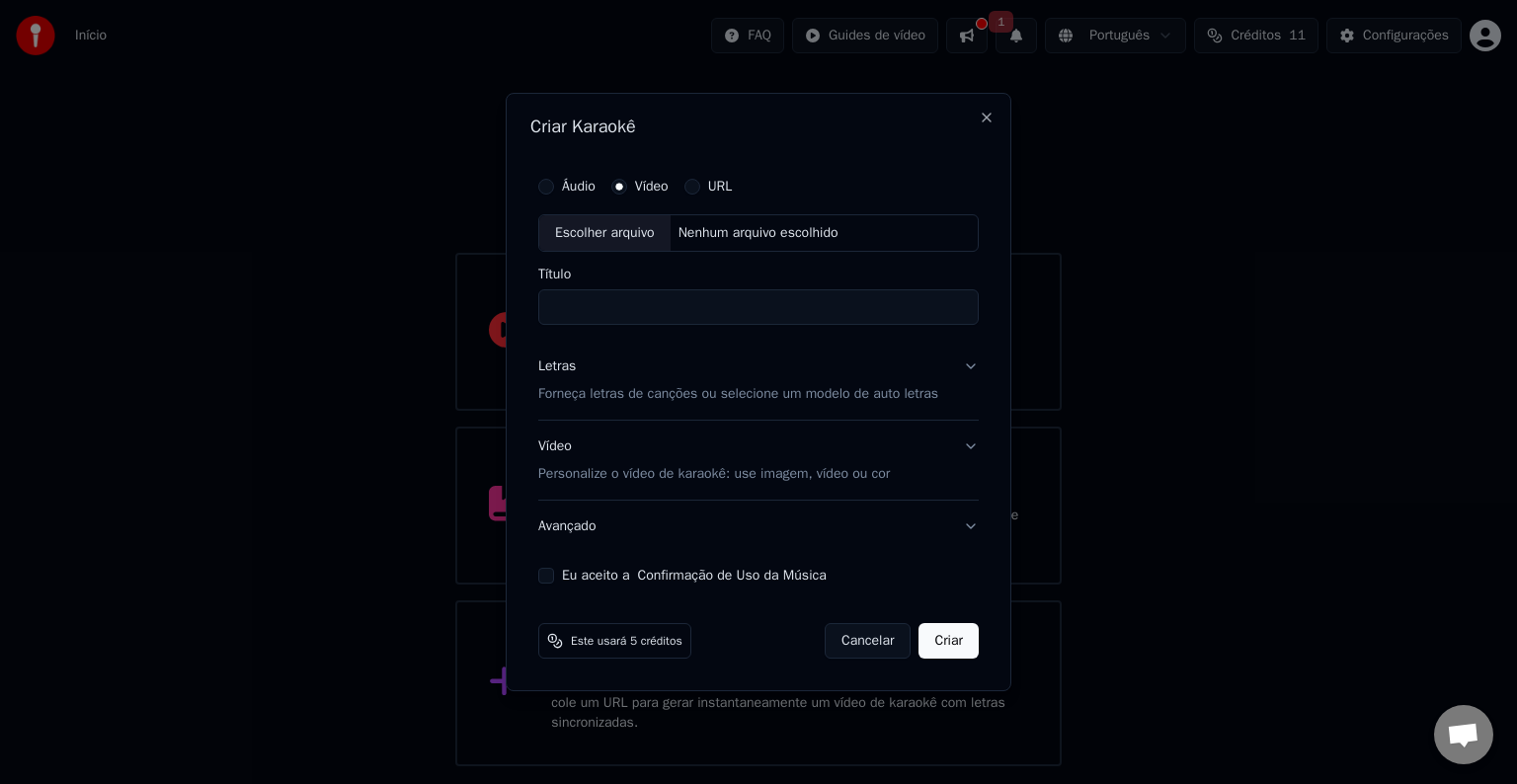 click on "Áudio" at bounding box center (546, 187) 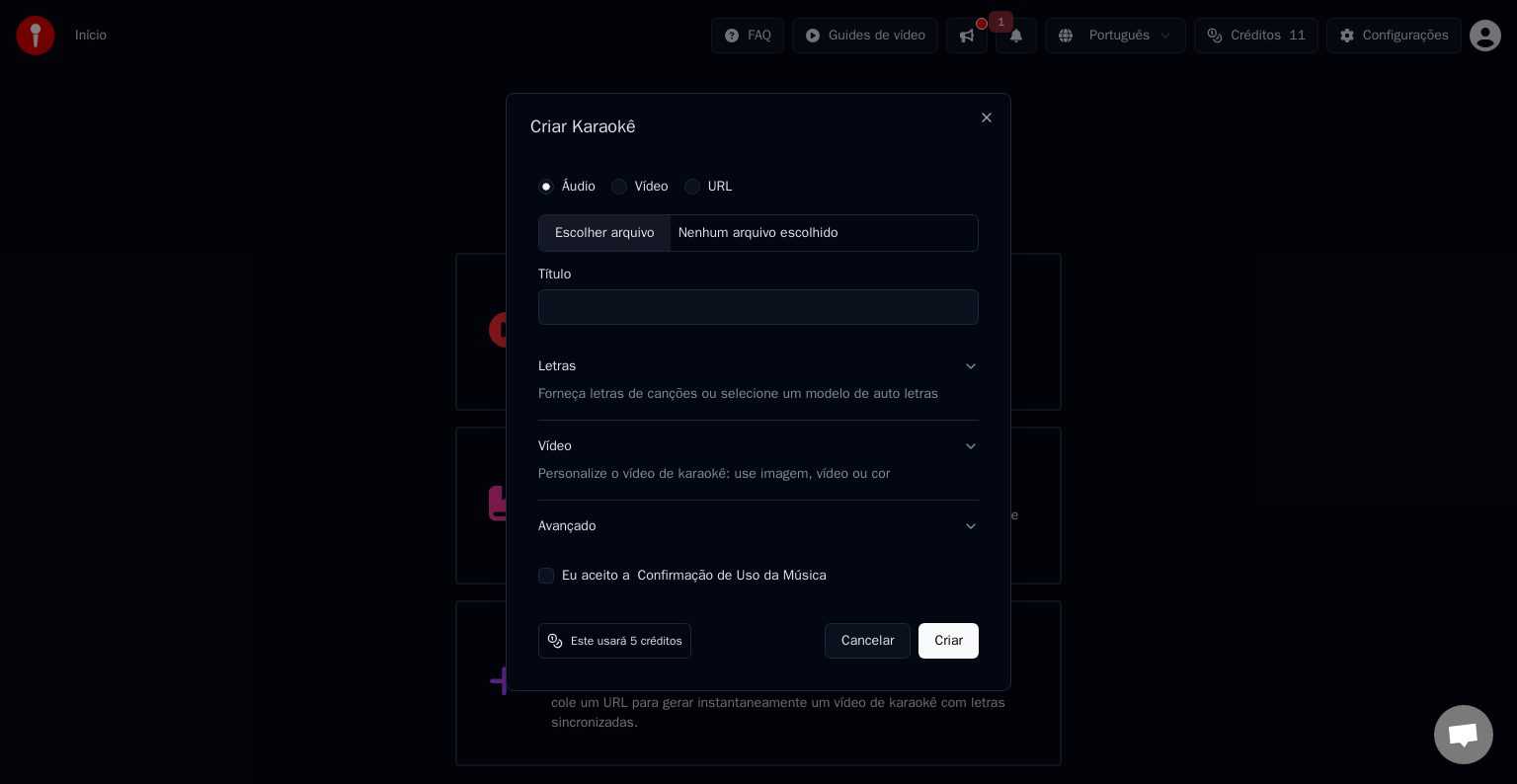 click on "Nenhum arquivo escolhido" at bounding box center [758, 233] 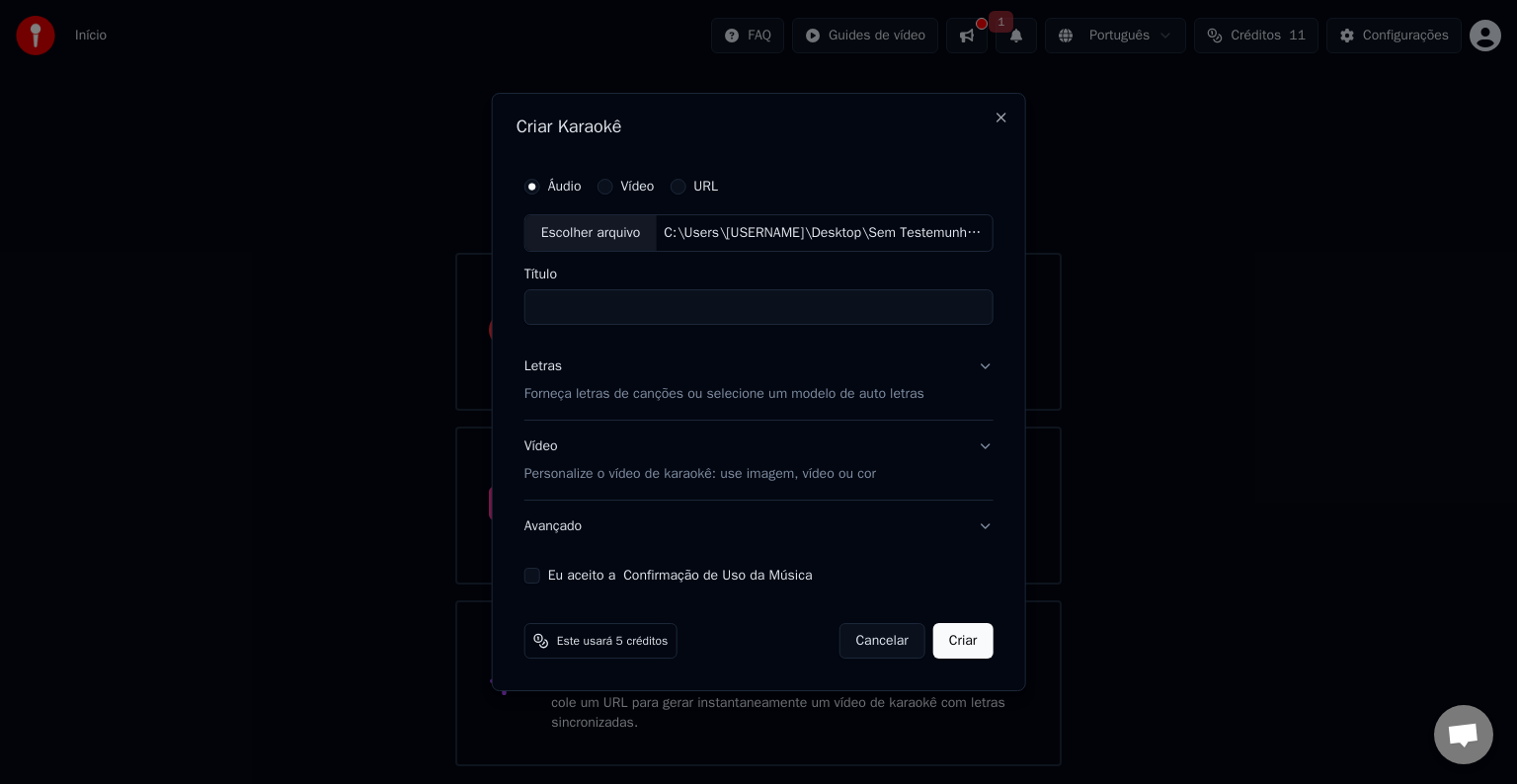 type on "**********" 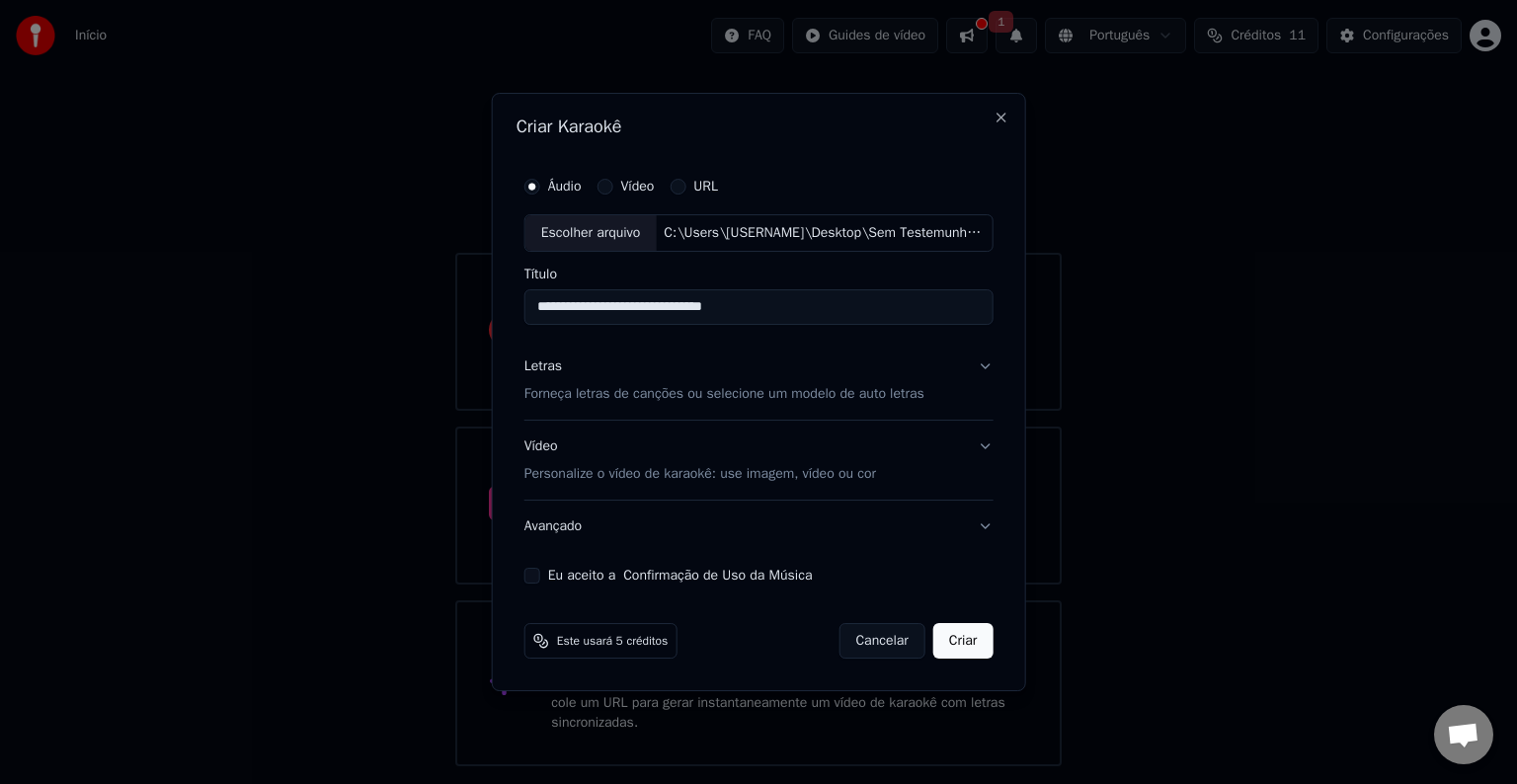 click on "Forneça letras de canções ou selecione um modelo de auto letras" at bounding box center [724, 394] 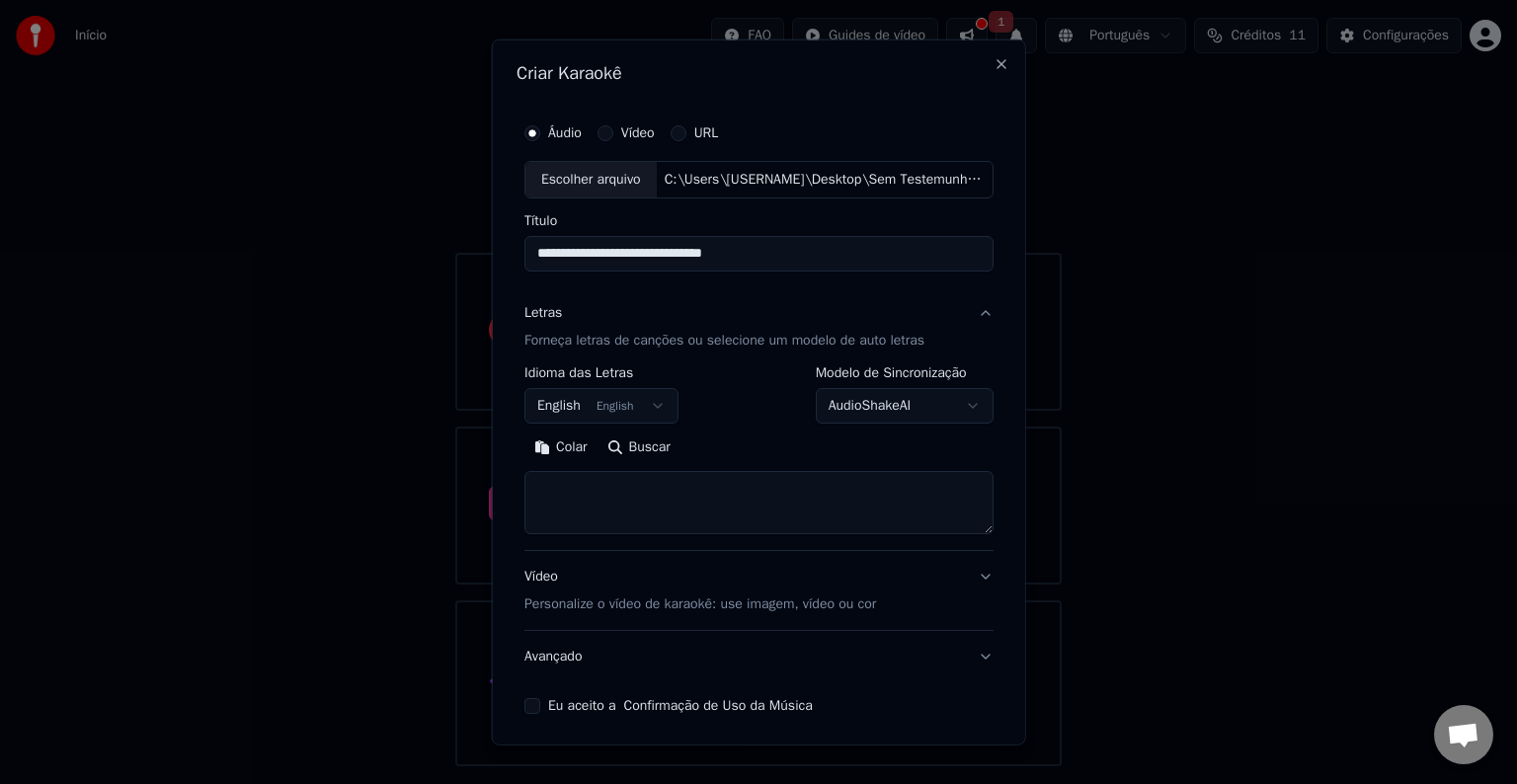 click on "English English" at bounding box center [601, 406] 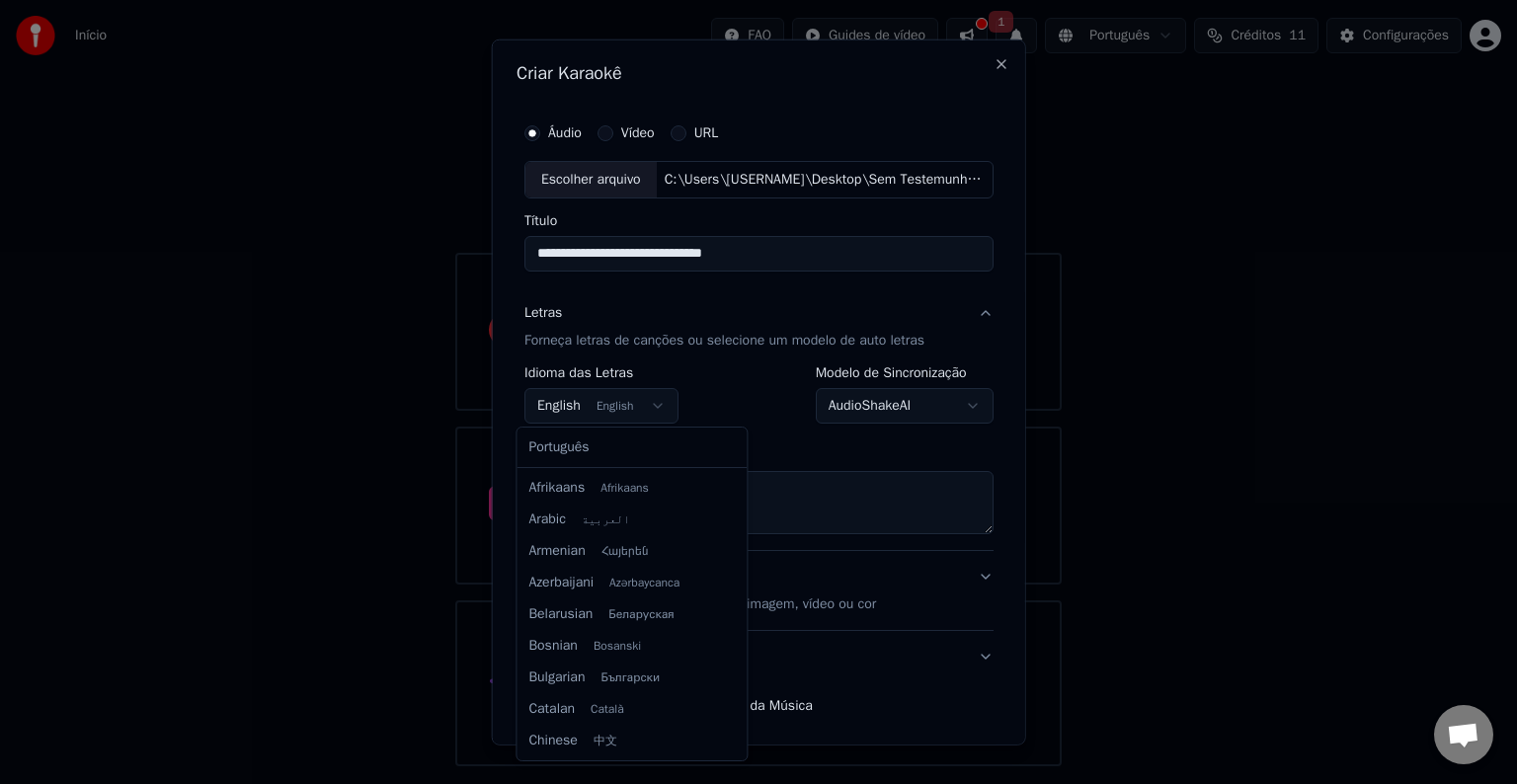 scroll, scrollTop: 158, scrollLeft: 0, axis: vertical 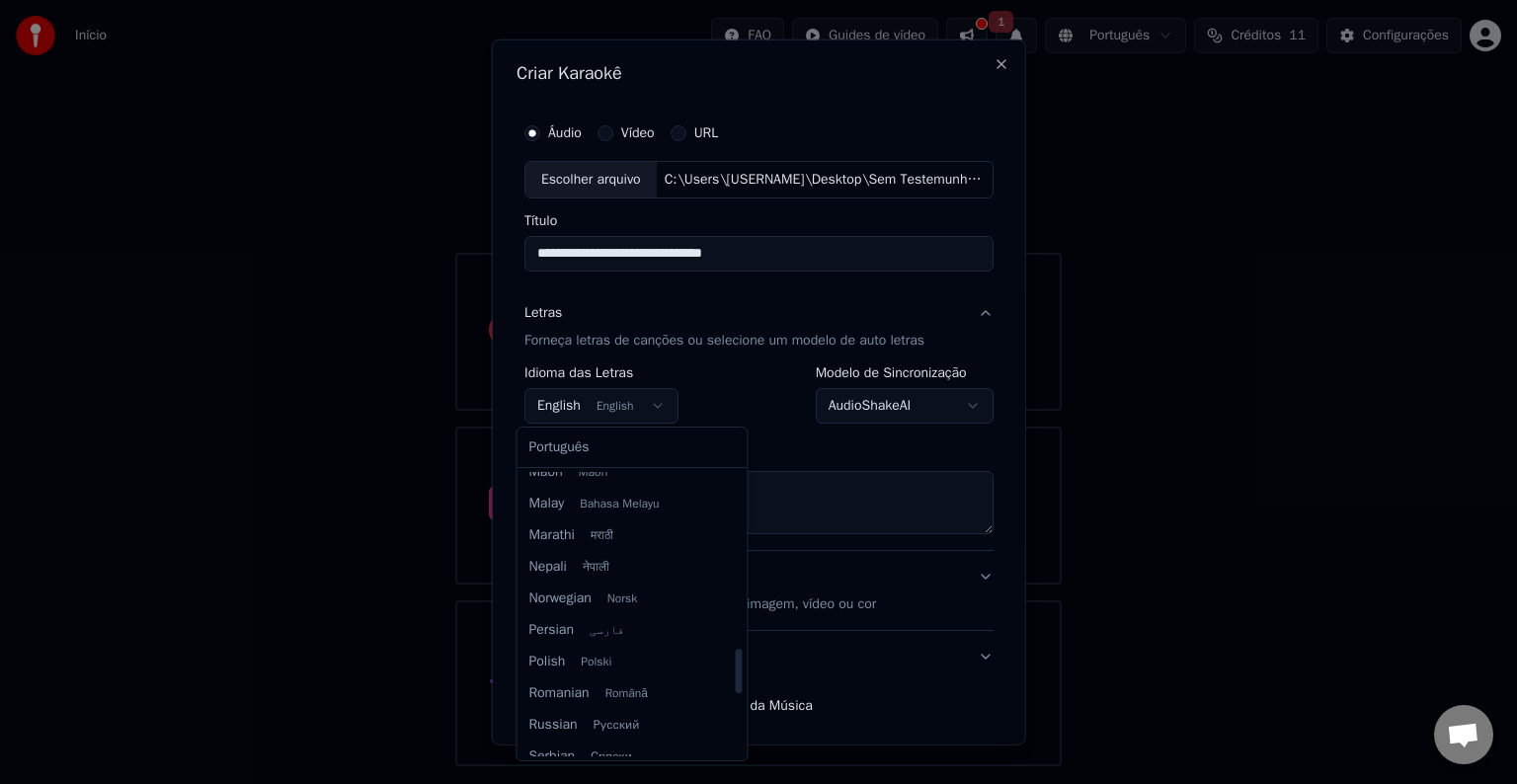 click on "**********" at bounding box center [758, 383] 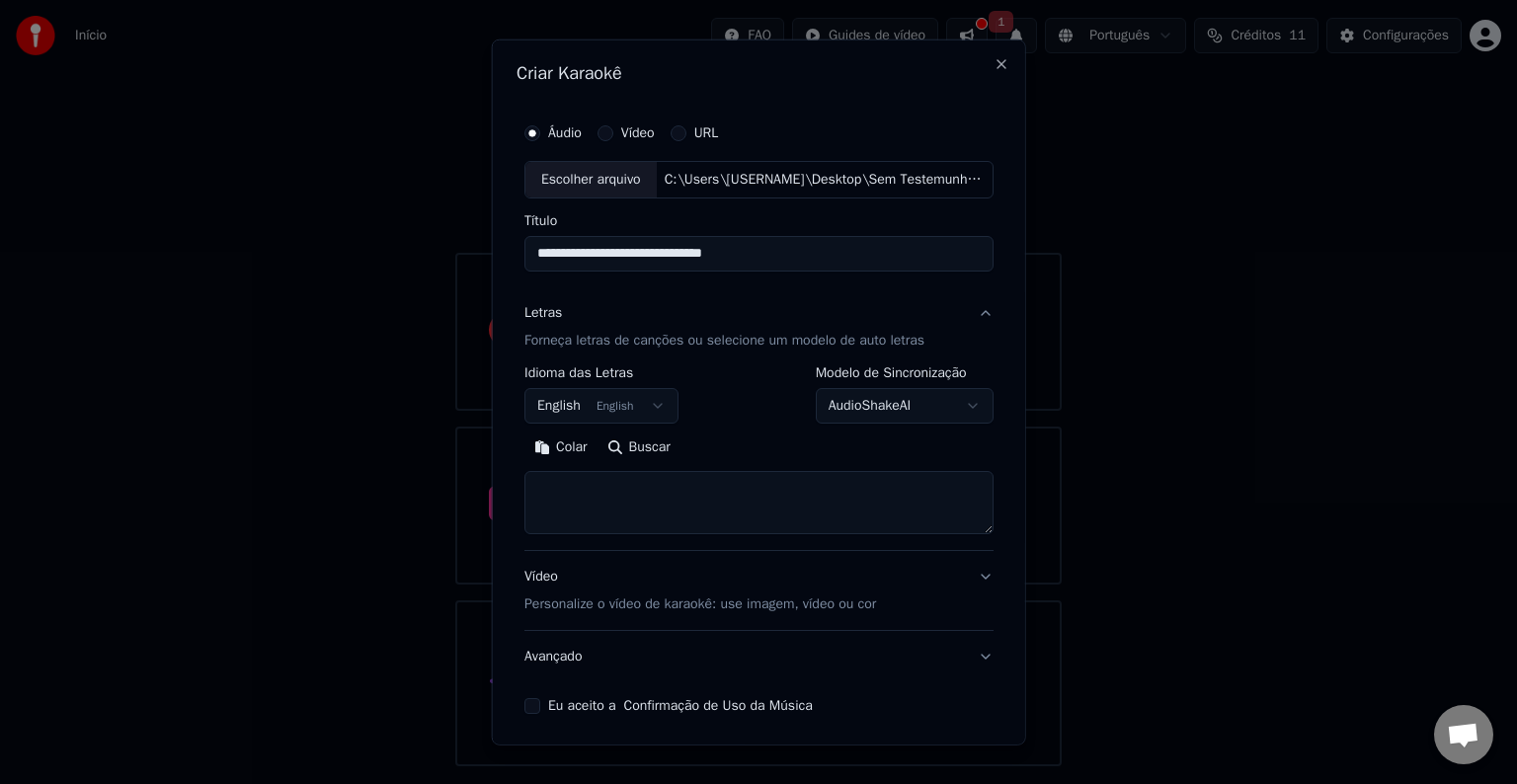 click on "**********" at bounding box center (758, 383) 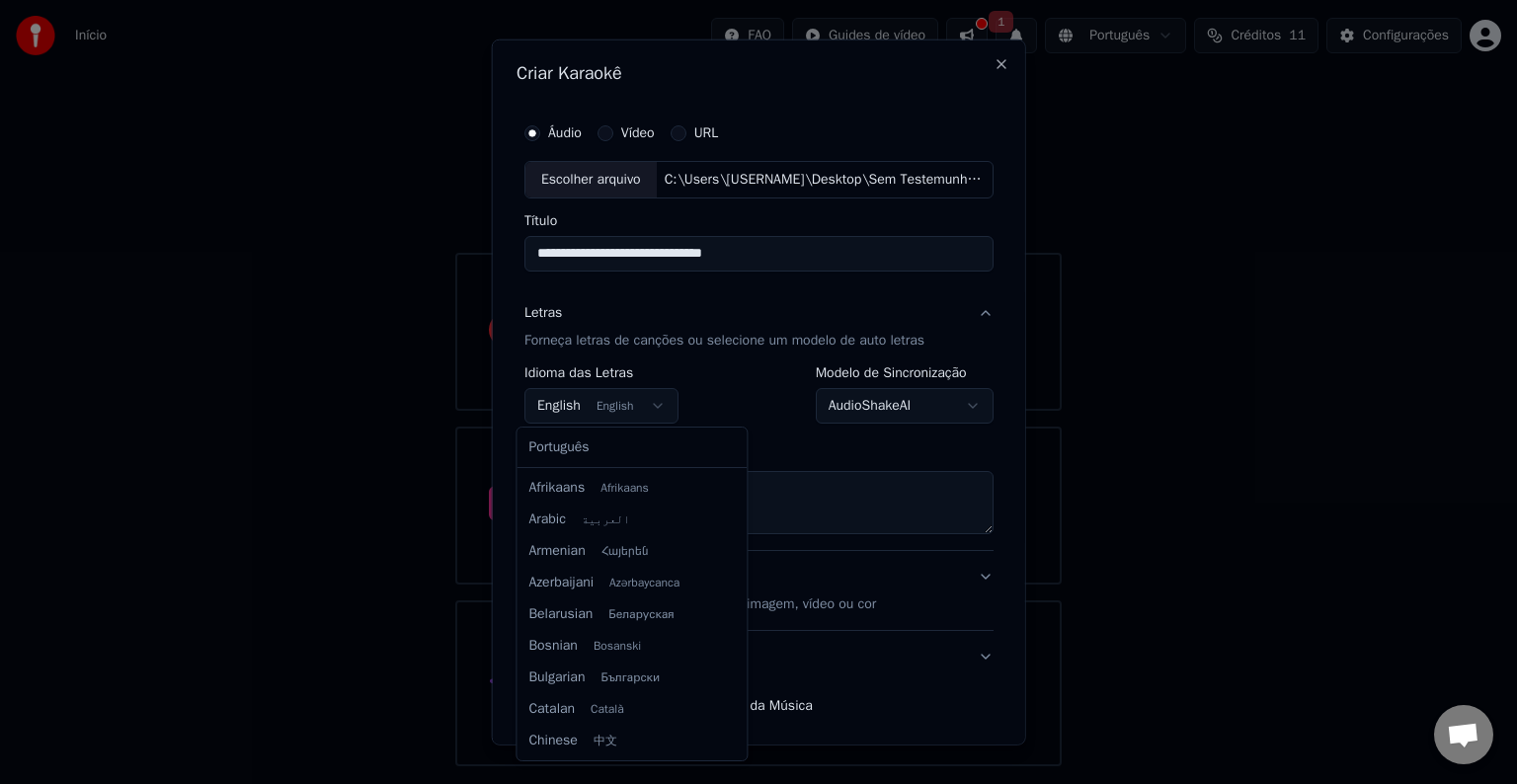scroll, scrollTop: 158, scrollLeft: 0, axis: vertical 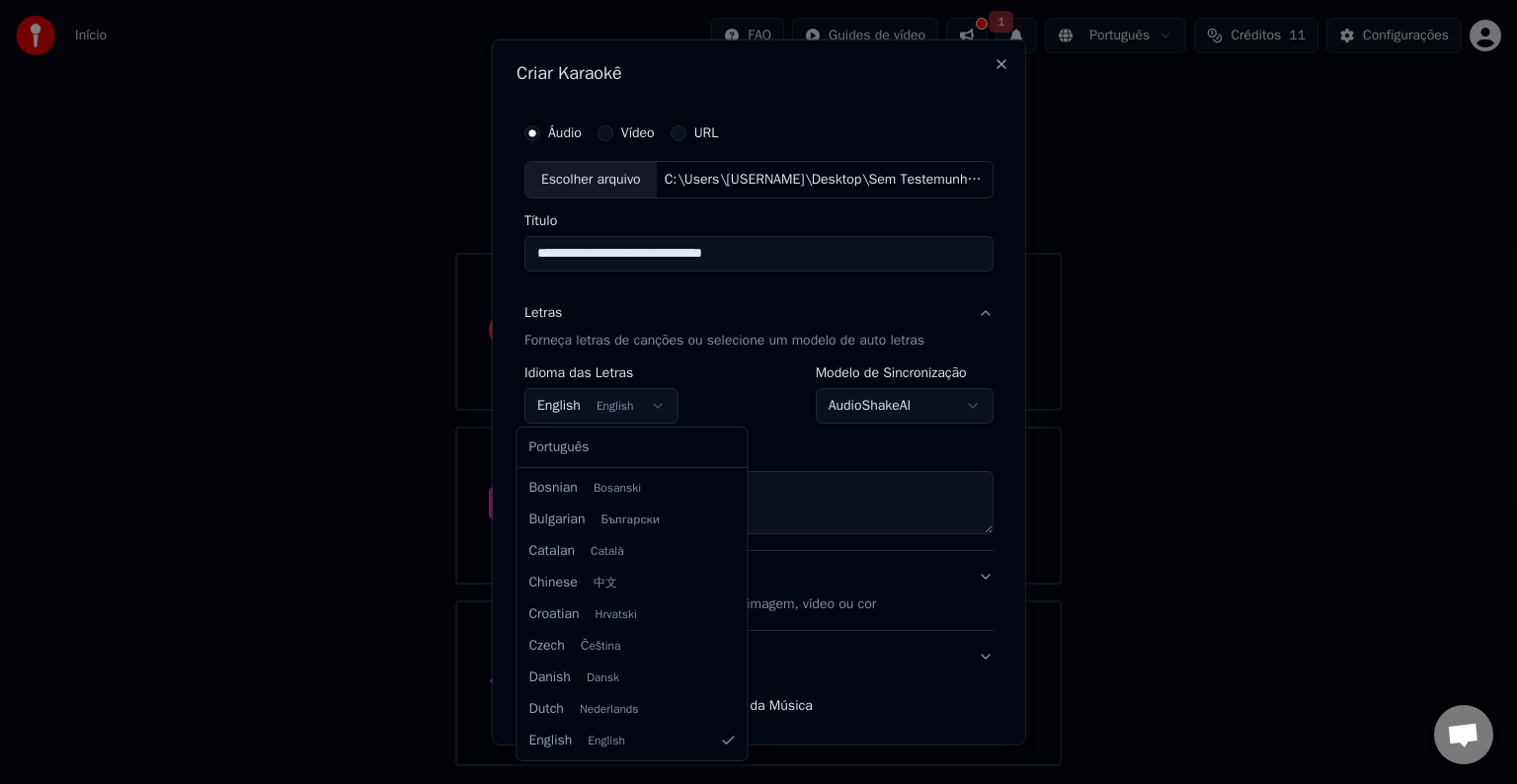select on "**" 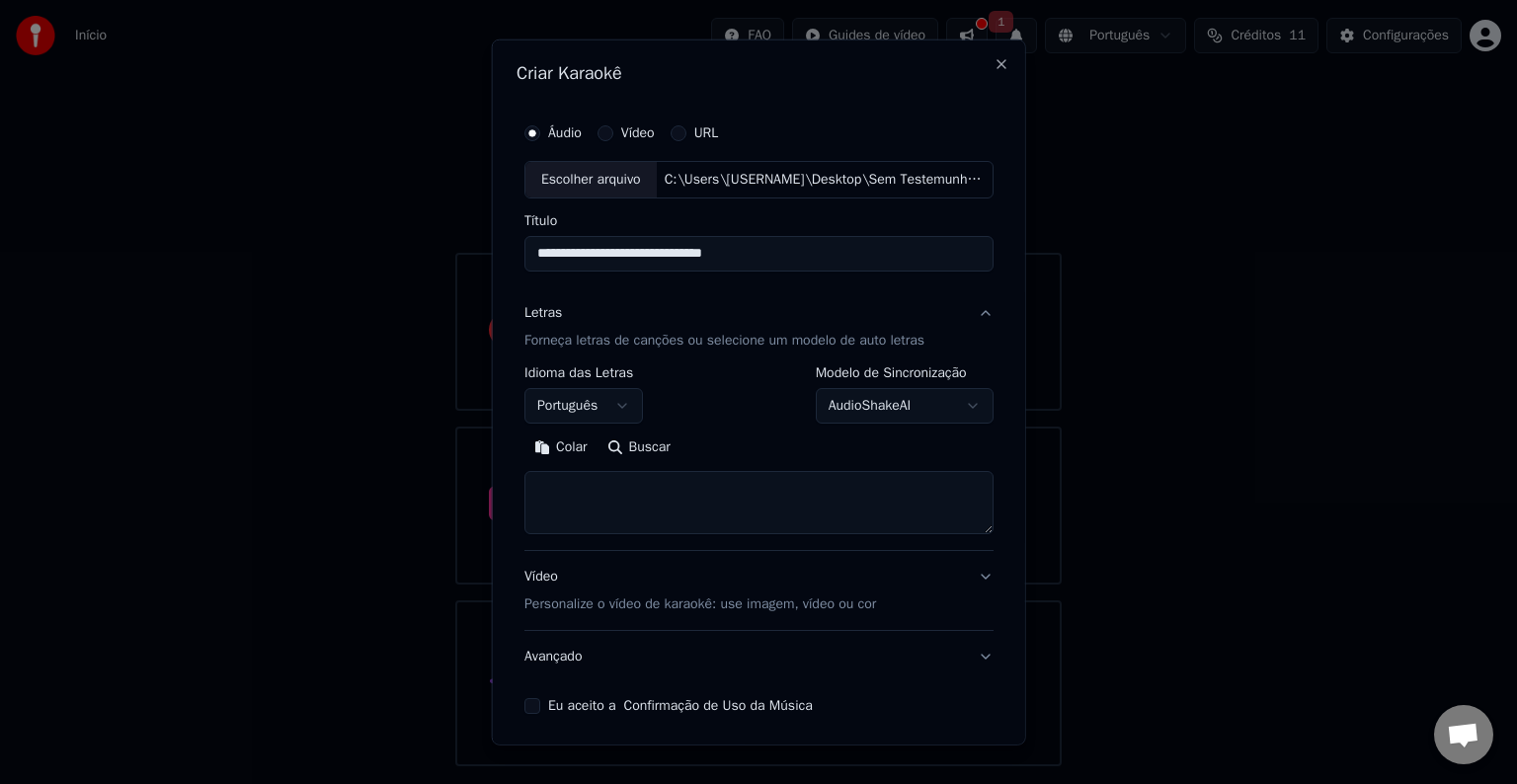 click on "Buscar" at bounding box center [638, 447] 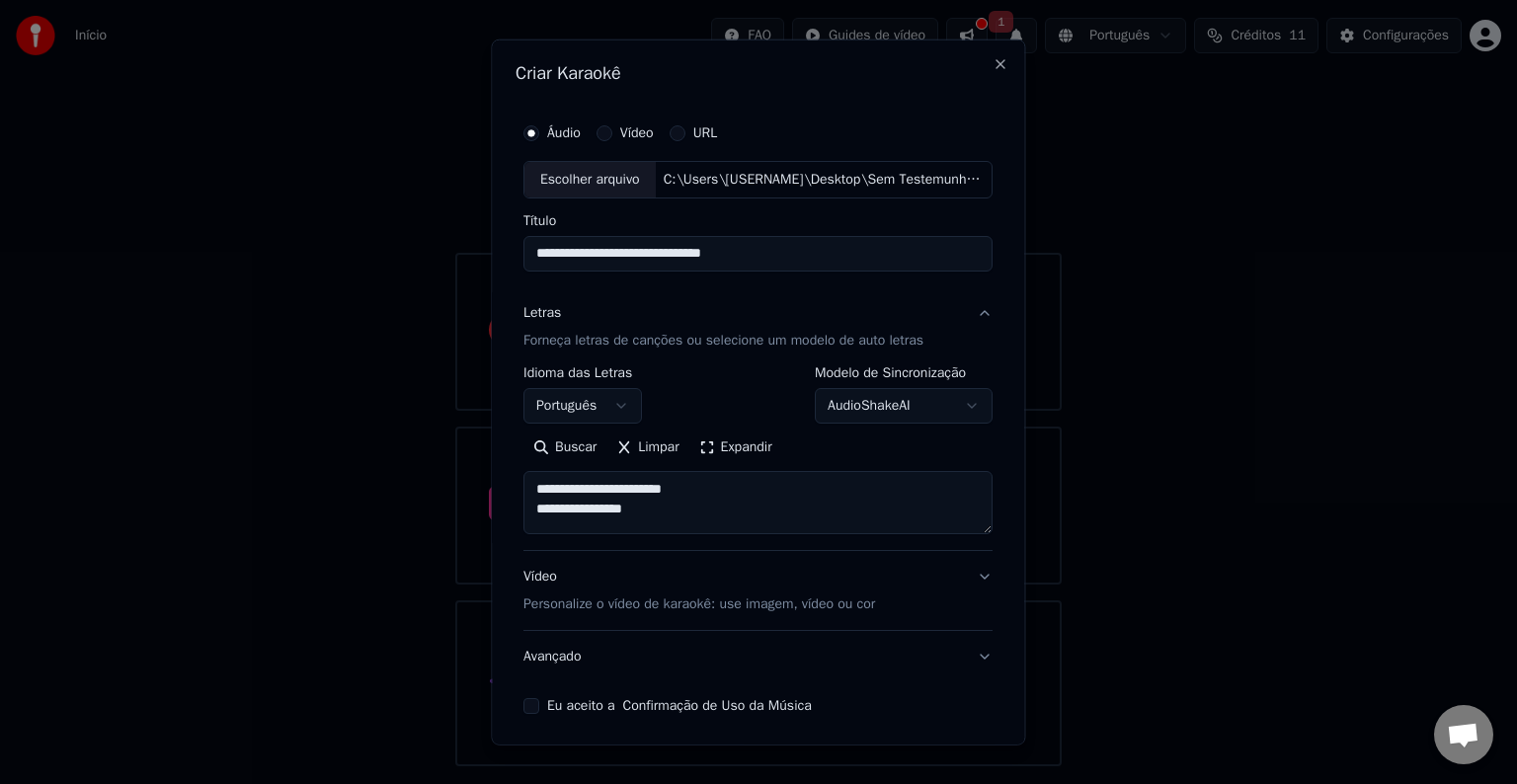 scroll, scrollTop: 4, scrollLeft: 0, axis: vertical 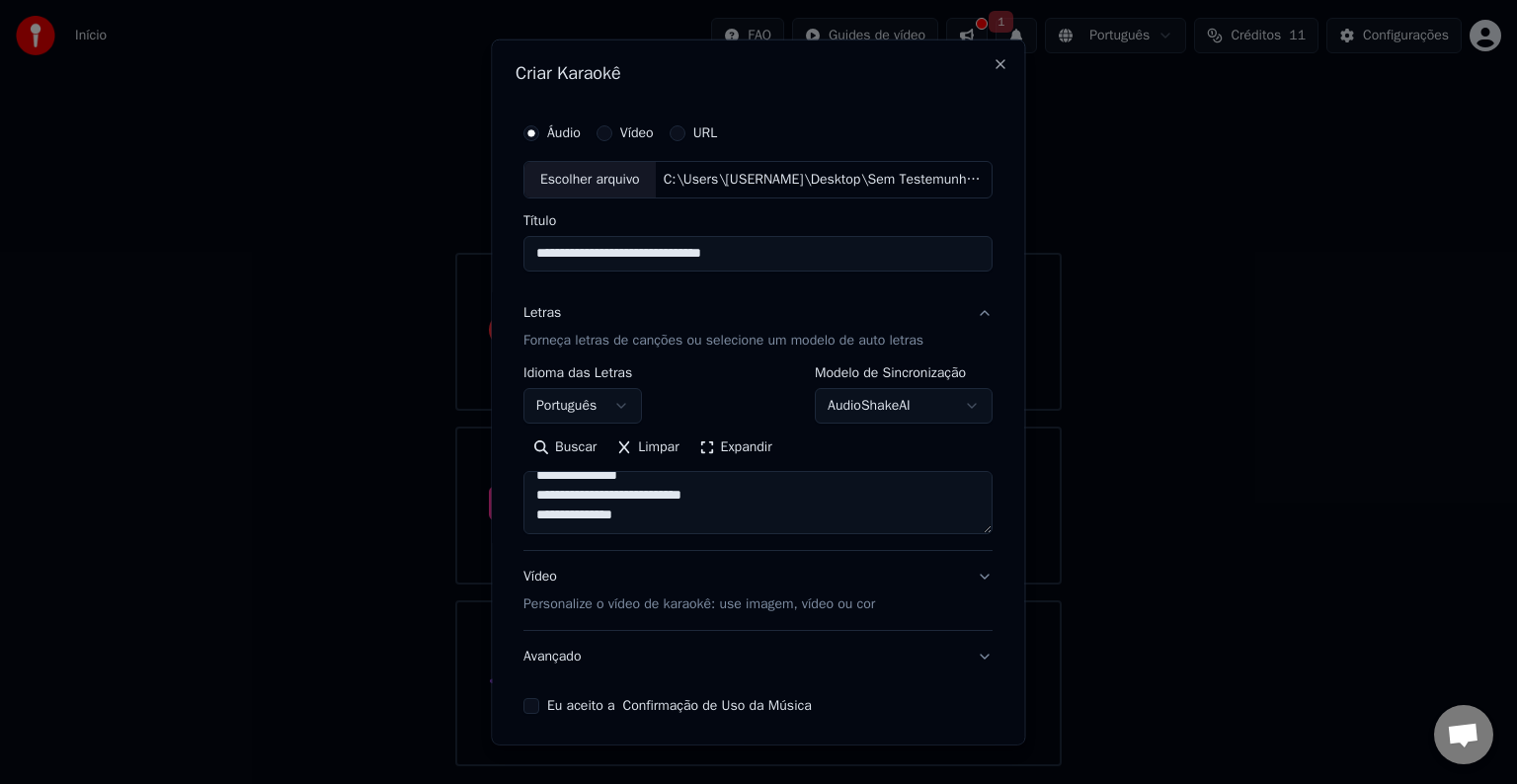 type on "**********" 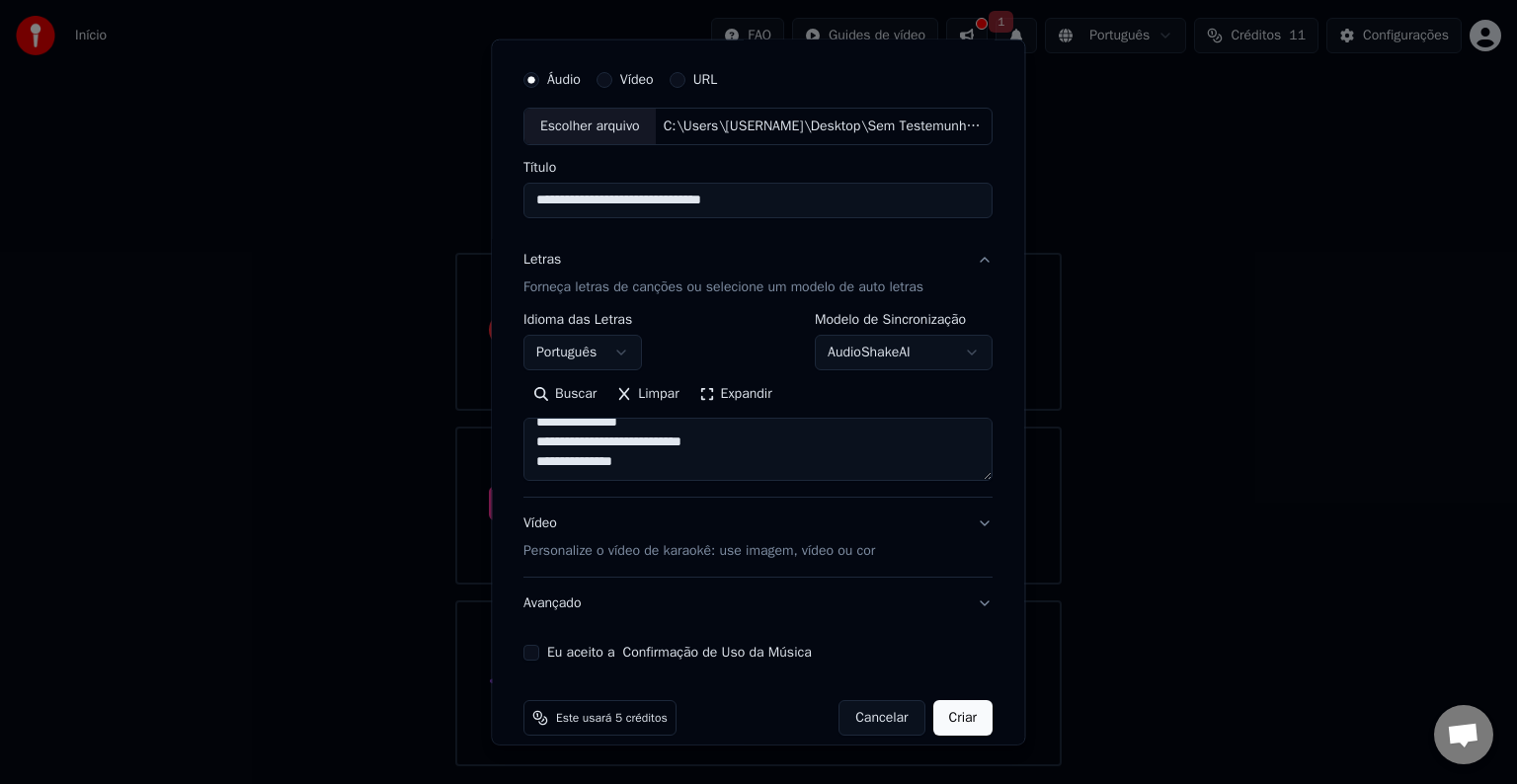 scroll, scrollTop: 75, scrollLeft: 0, axis: vertical 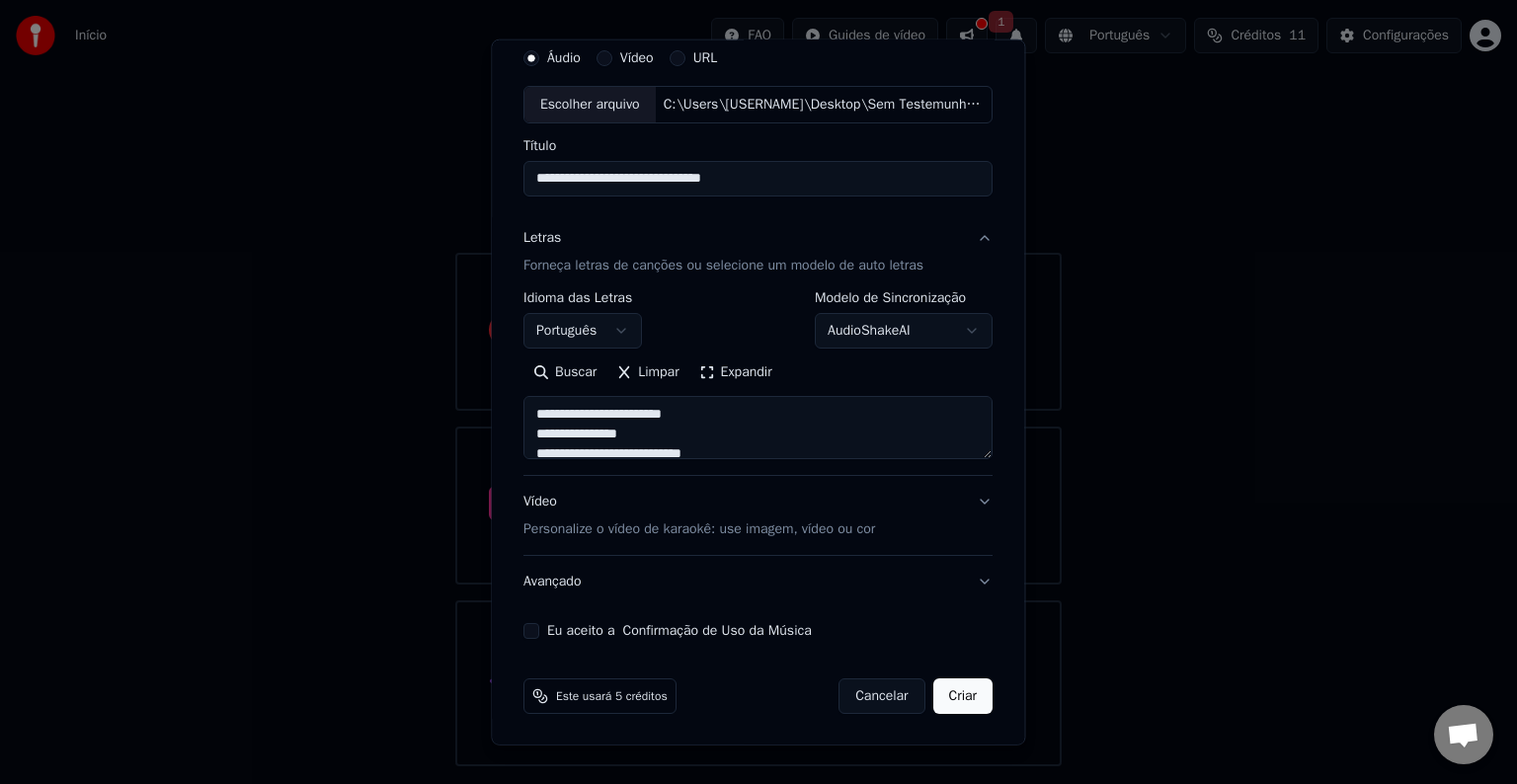 drag, startPoint x: 665, startPoint y: 431, endPoint x: 401, endPoint y: 387, distance: 267.6416 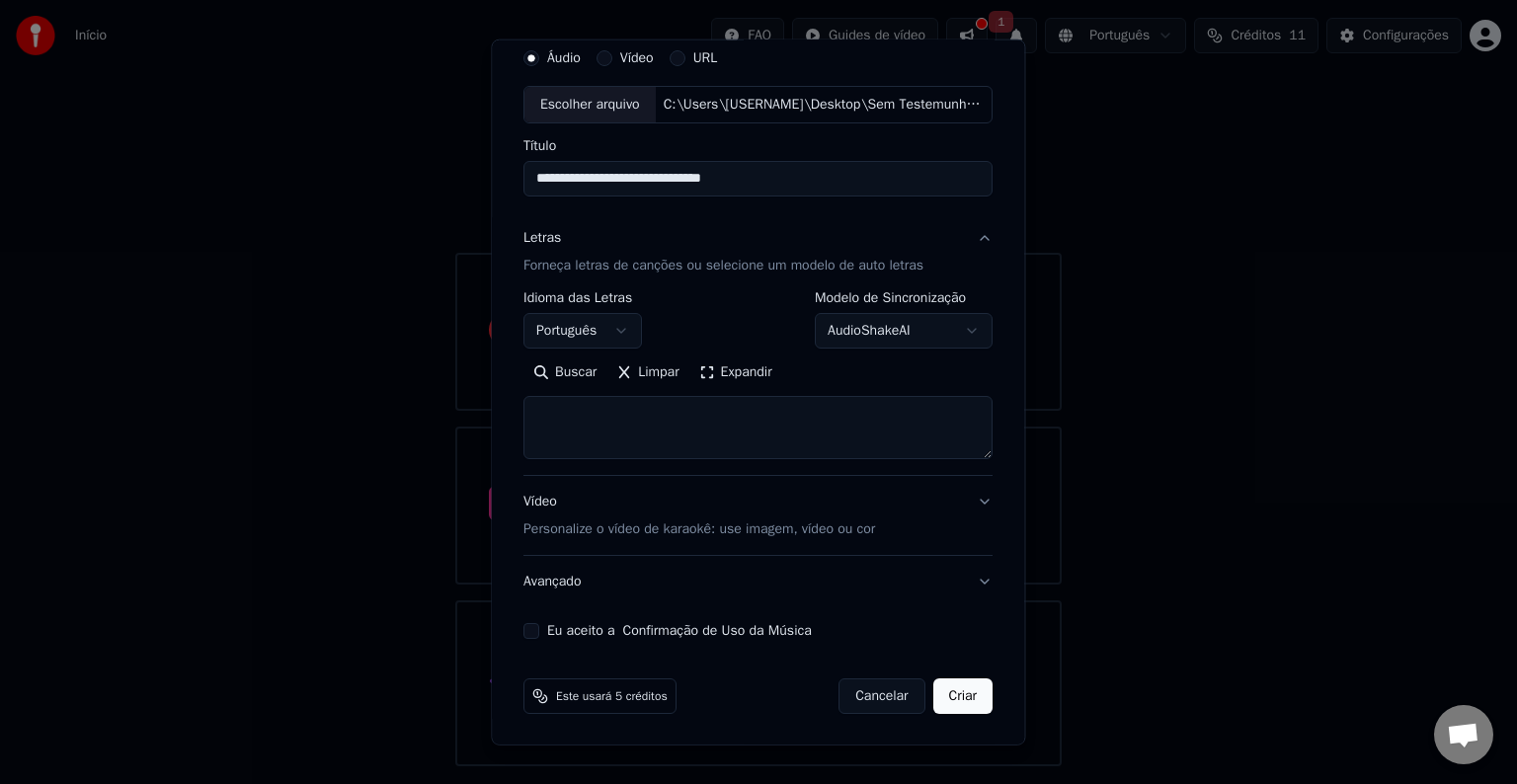 type 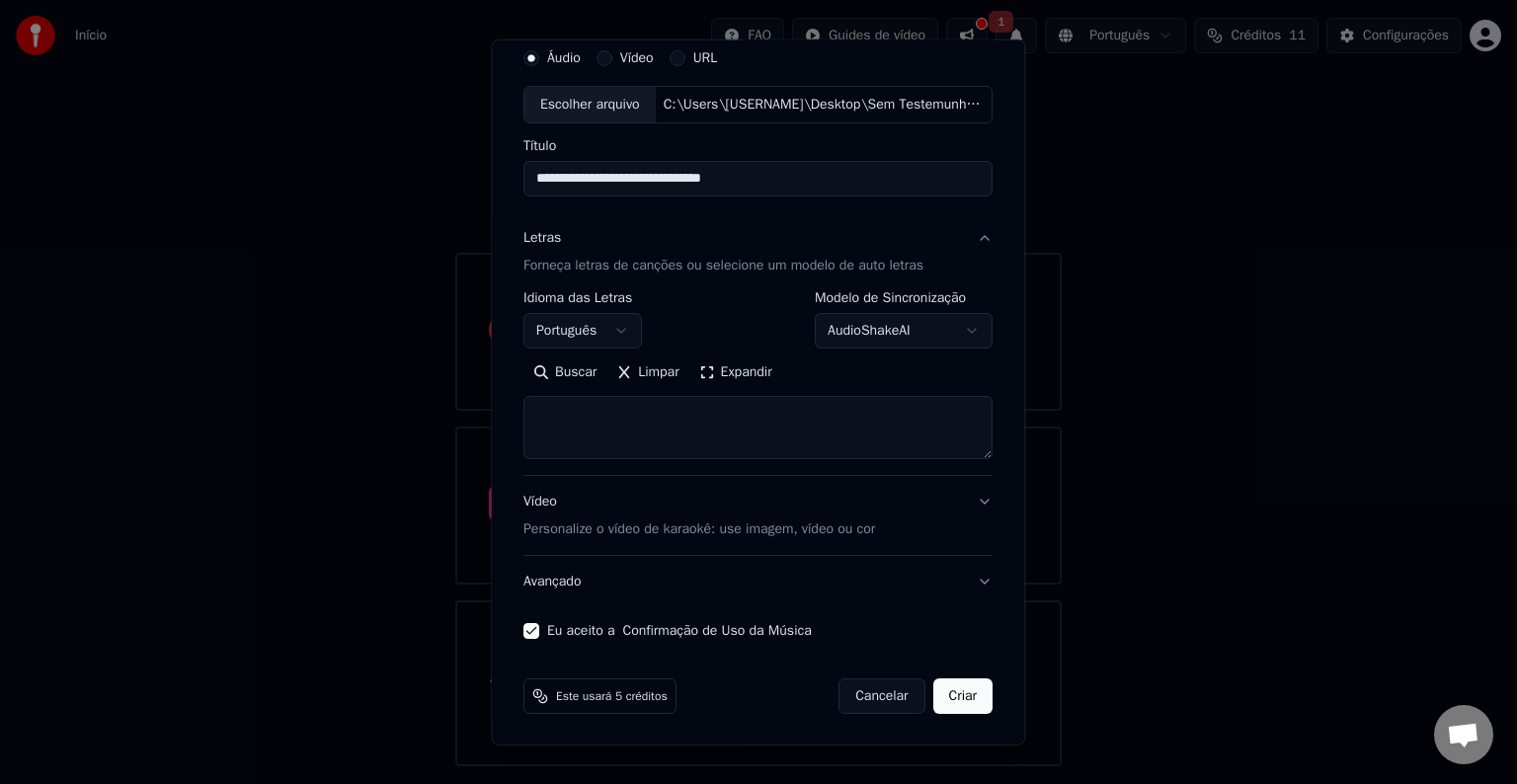 click on "Criar" at bounding box center (963, 696) 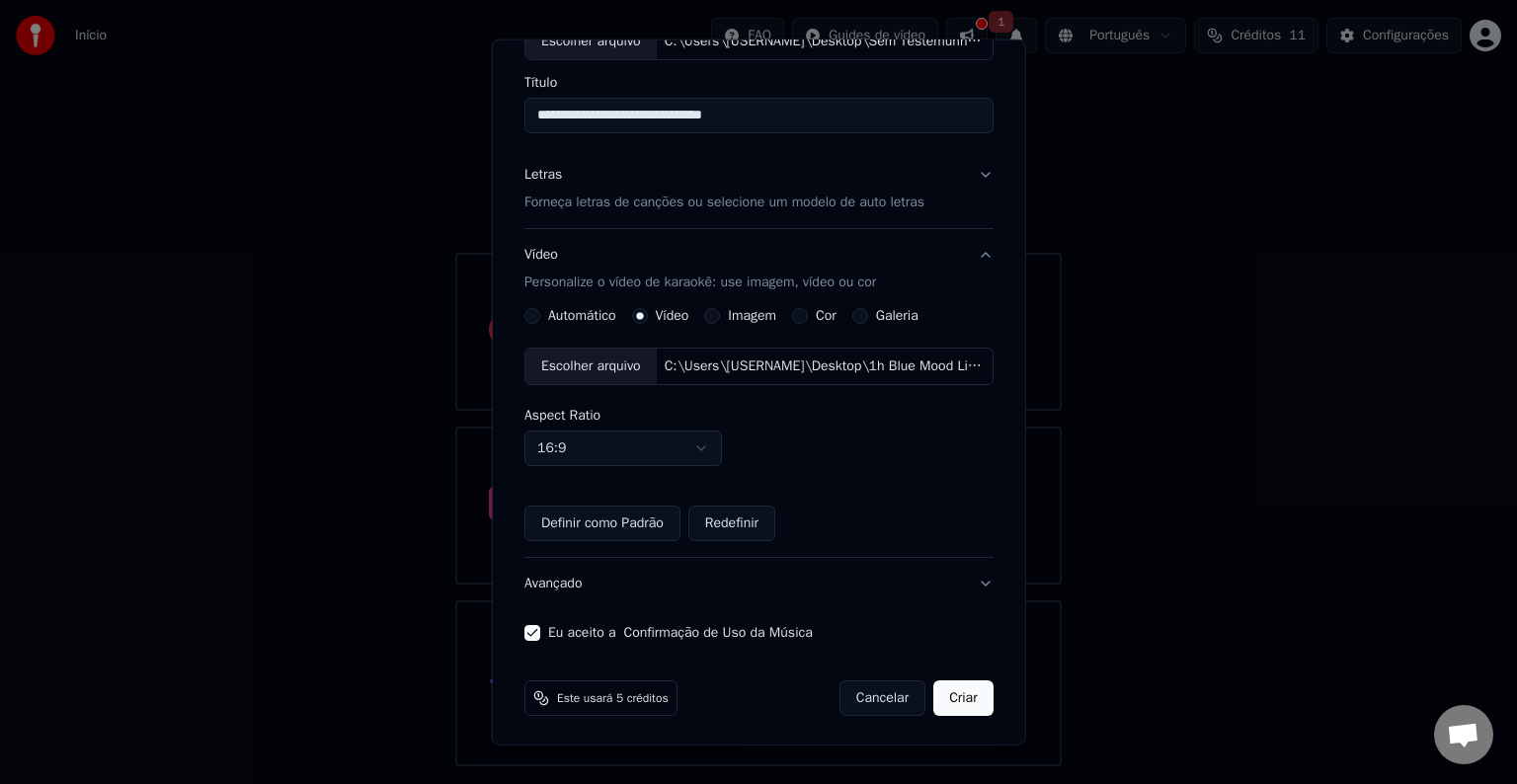 scroll, scrollTop: 139, scrollLeft: 0, axis: vertical 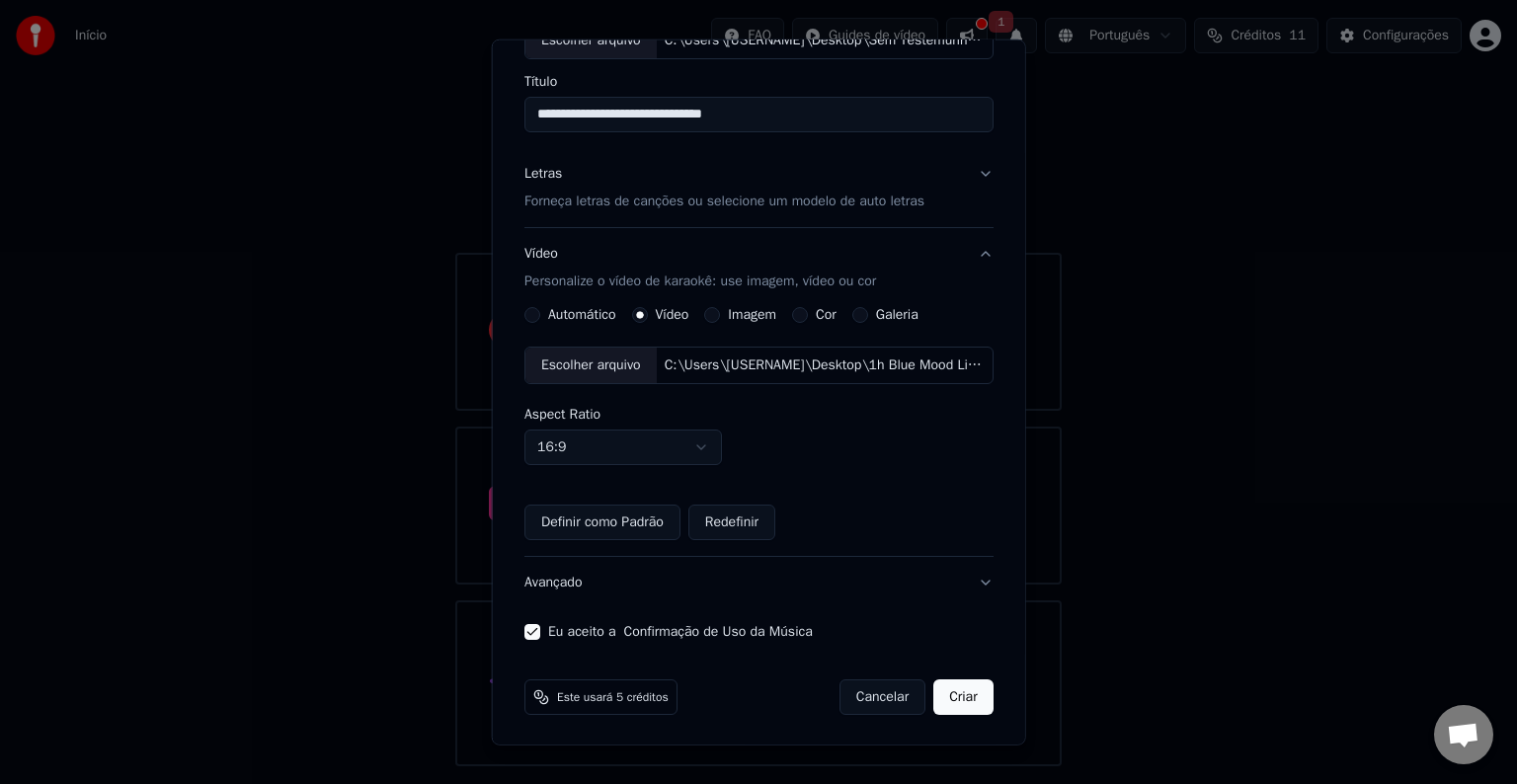 click on "Imagem" at bounding box center (740, 315) 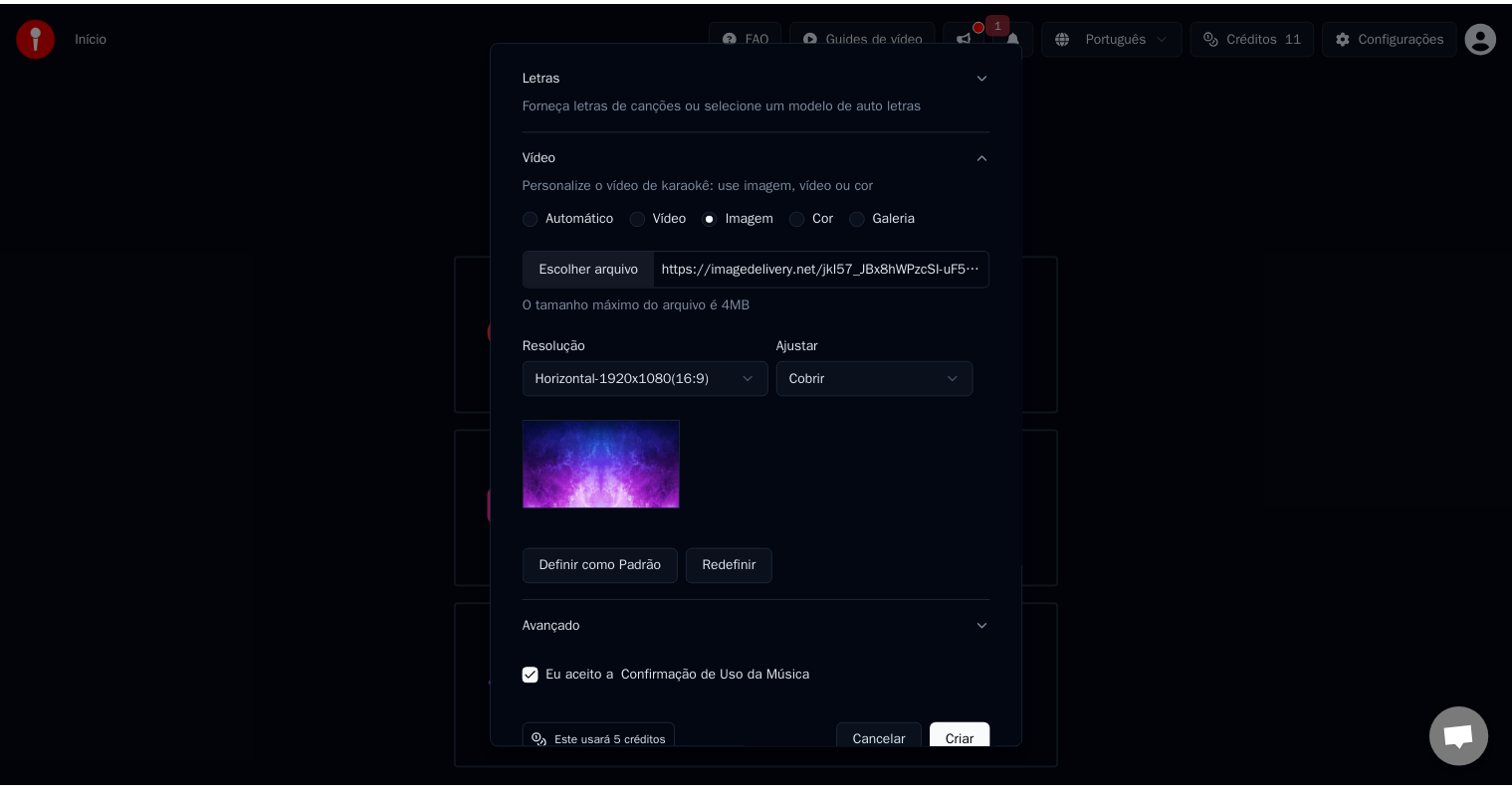 scroll, scrollTop: 283, scrollLeft: 0, axis: vertical 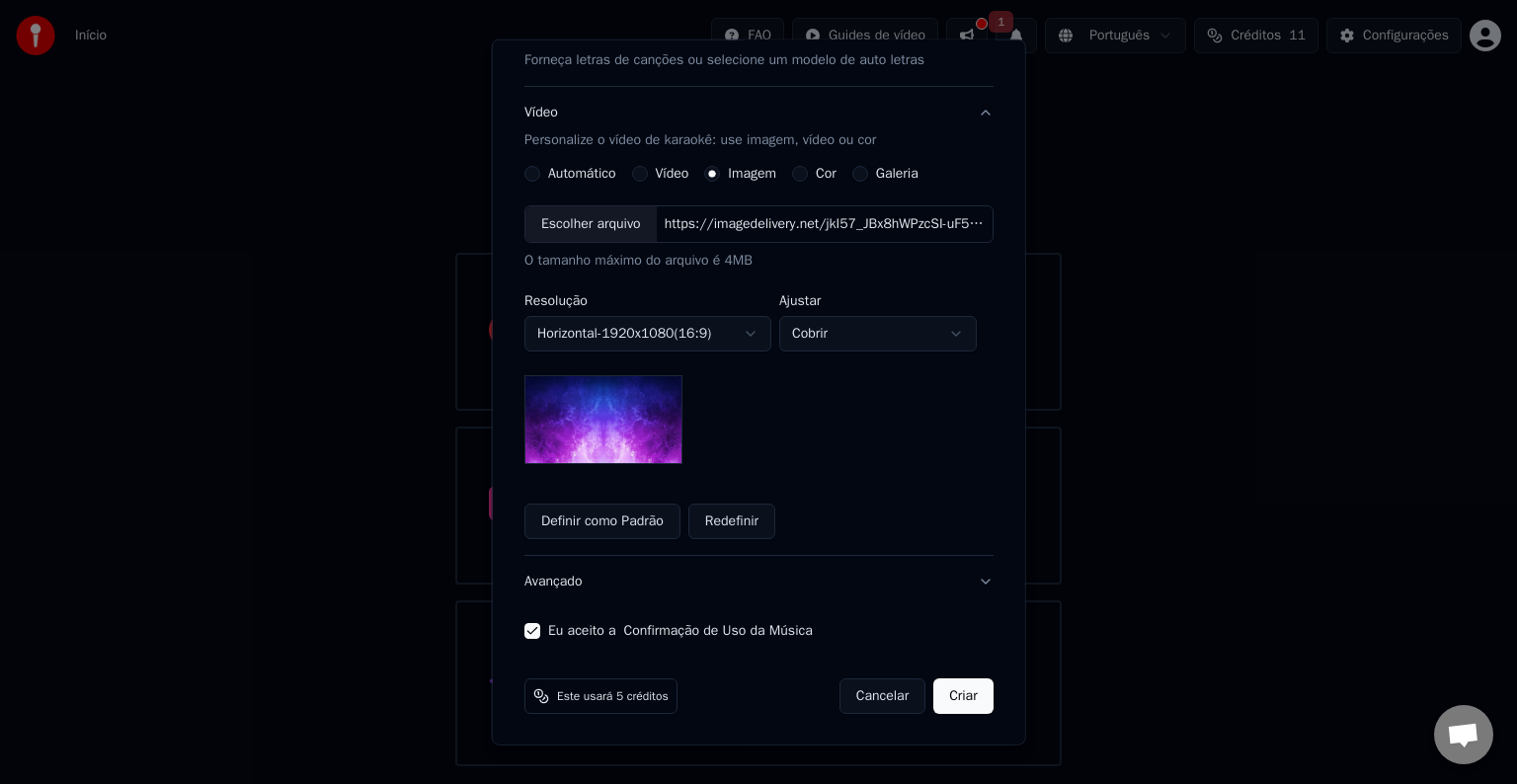 click on "Criar" at bounding box center (963, 696) 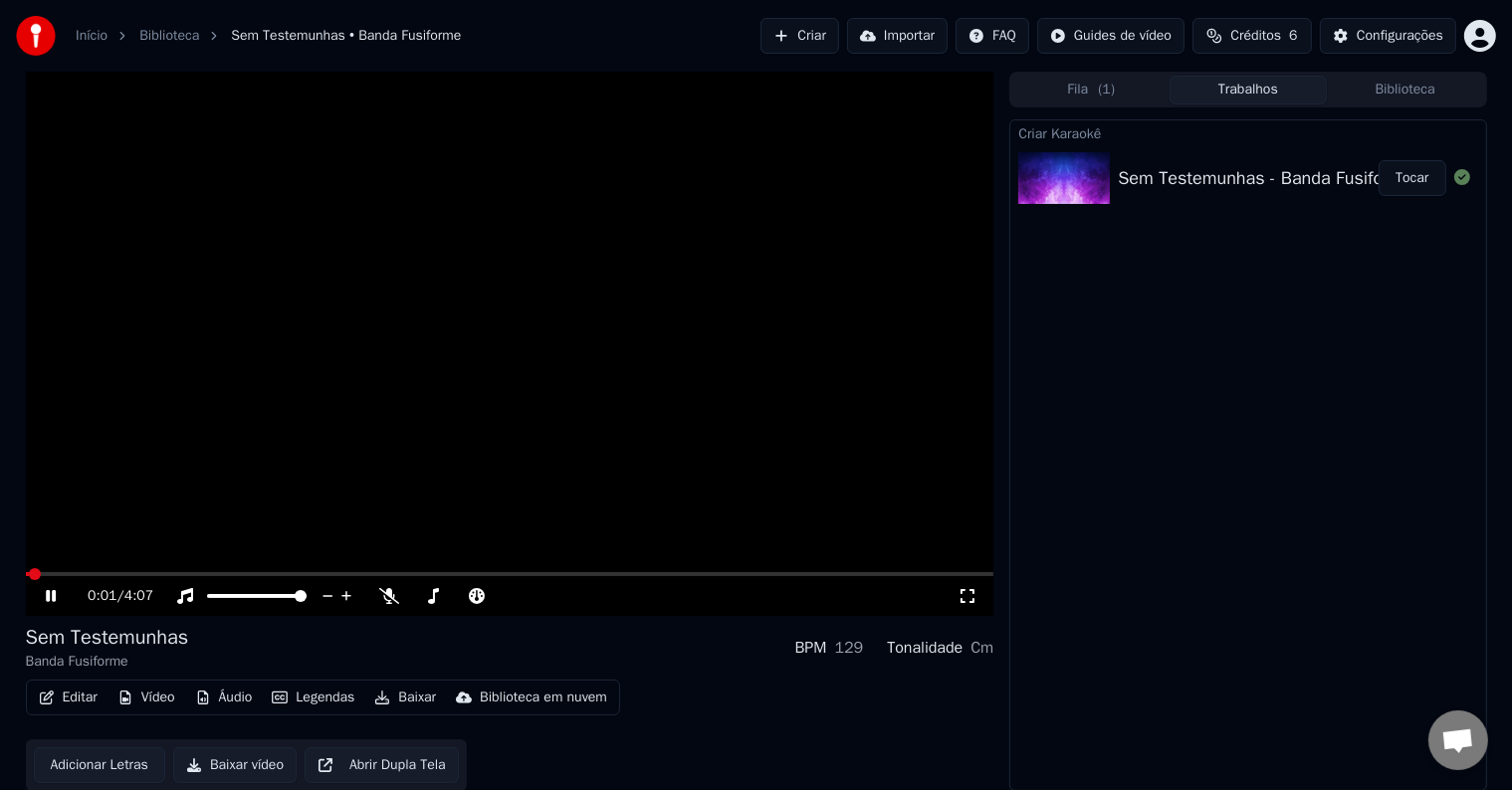click at bounding box center (28, 574) 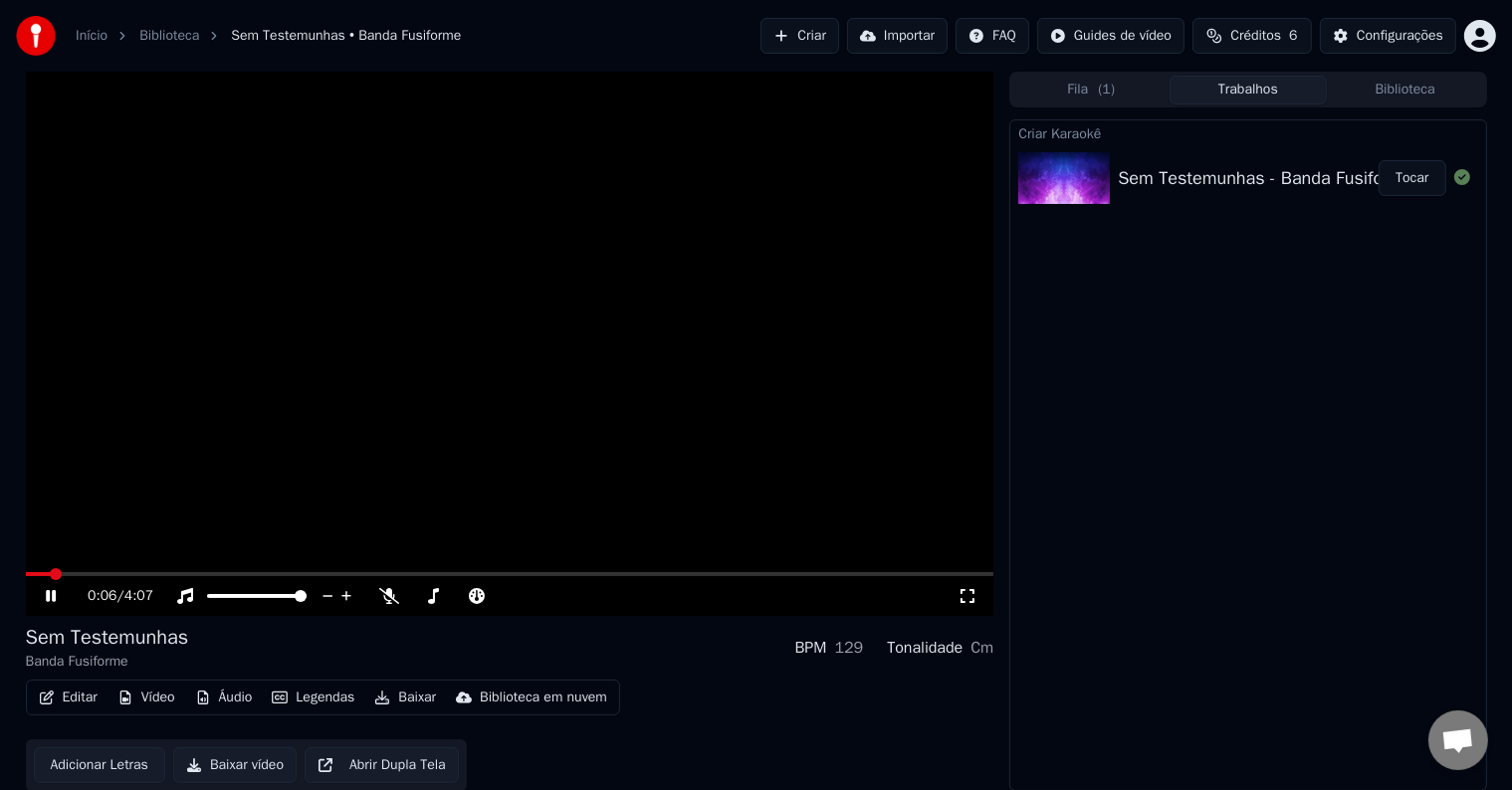 click at bounding box center [510, 574] 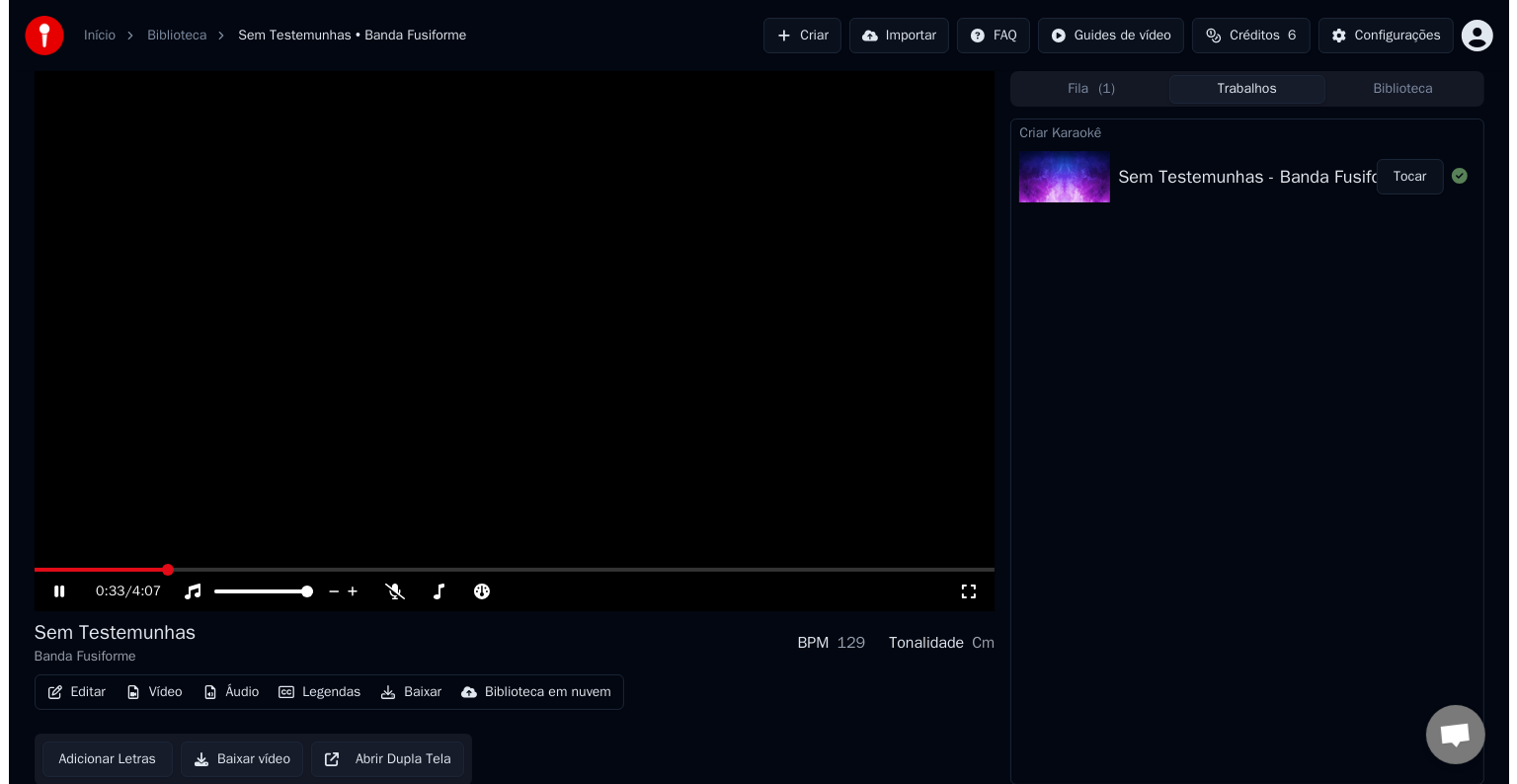 scroll, scrollTop: 1, scrollLeft: 0, axis: vertical 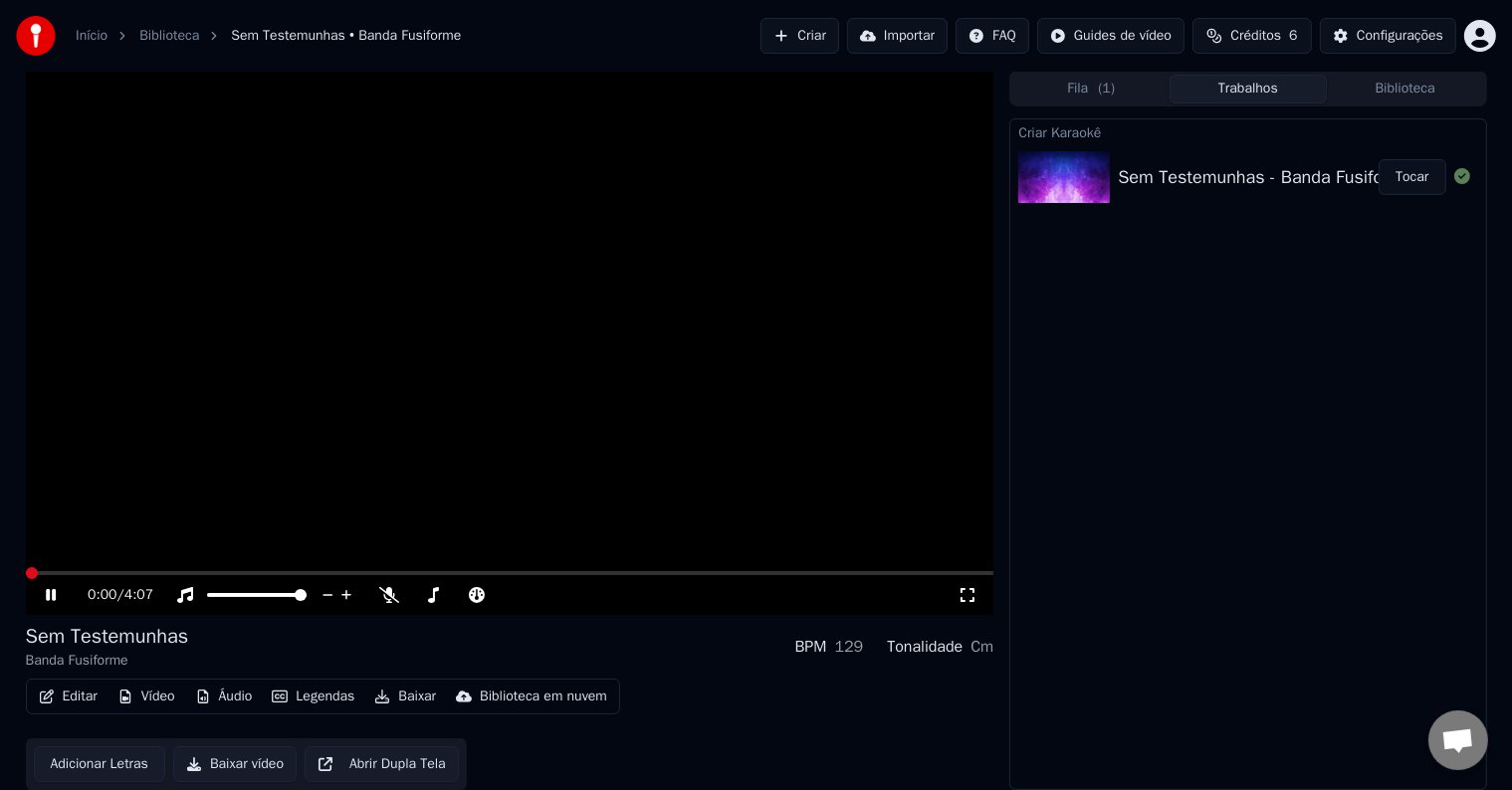 click at bounding box center (32, 573) 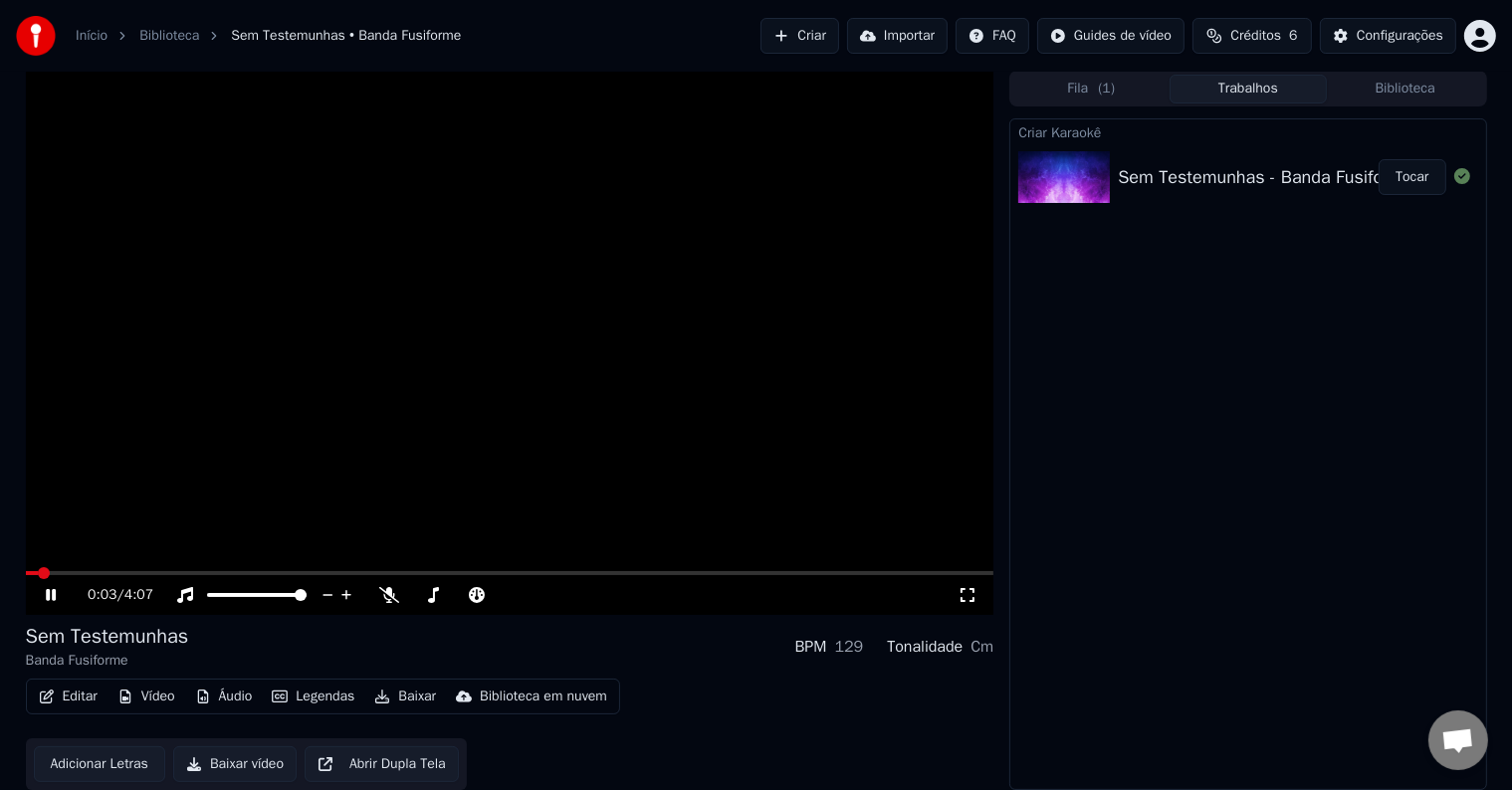 click on "Adicionar Letras" at bounding box center (100, 764) 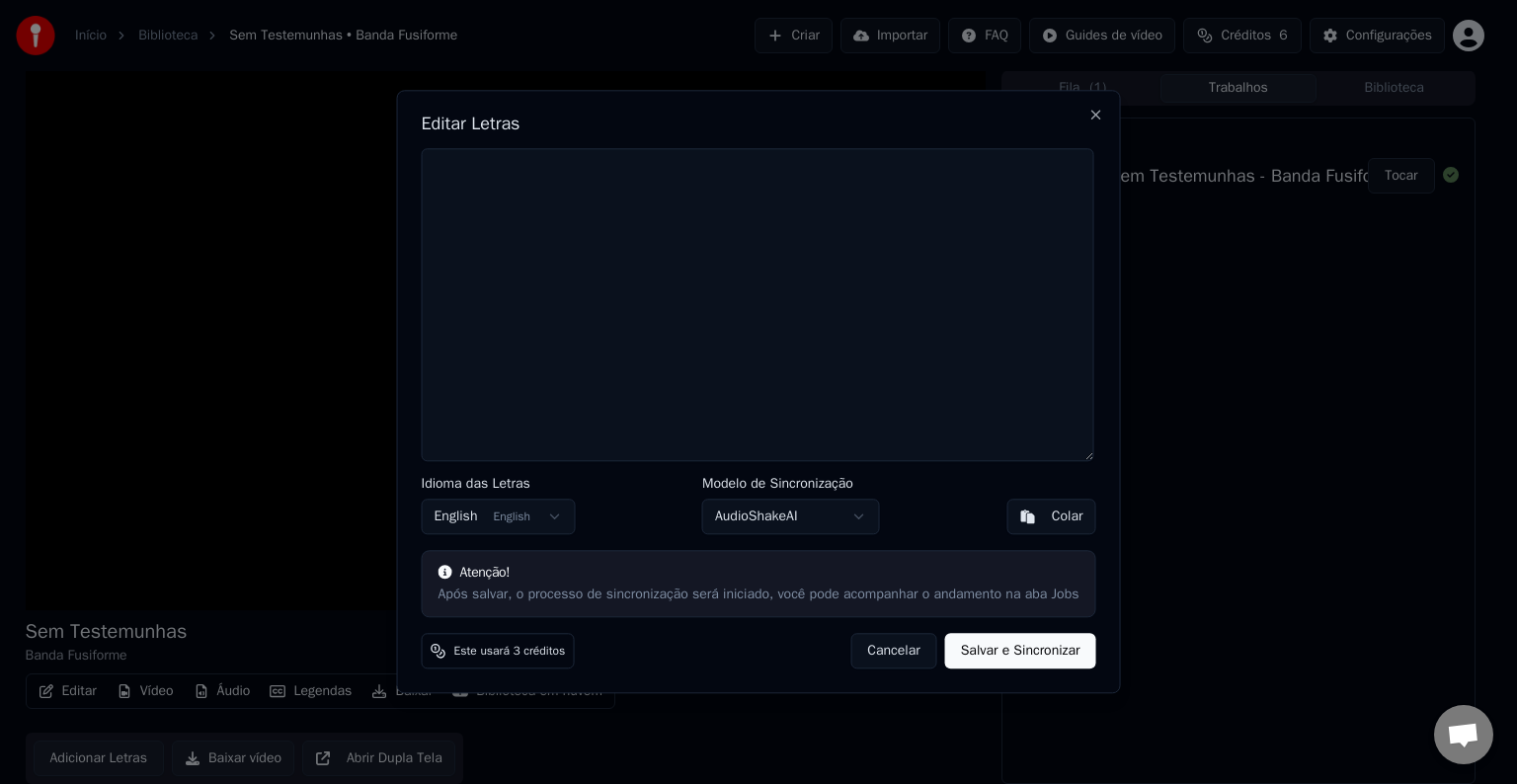 click on "Início Biblioteca Sem Testemunhas • Banda Fusiforme Criar Importar FAQ Guides de vídeo Créditos 6 Configurações Sem Testemunhas Banda Fusiforme BPM 129 Tonalidade Cm Editar Vídeo Áudio Legendas Baixar Biblioteca em nuvem Adicionar Letras Baixar vídeo Abrir Dupla Tela Fila ( 1 ) Trabalhos Biblioteca Criar Karaokê Sem Testemunhas - Banda Fusiforme Tocar Editar Letras
Idioma das Letras English English Modelo de Sincronização AudioShakeAI Colar Atenção! Após salvar, o processo de sincronização será iniciado, você pode acompanhar o andamento na aba Jobs Este usará 3 créditos Cancelar Salvar e Sincronizar Close" at bounding box center [750, 391] 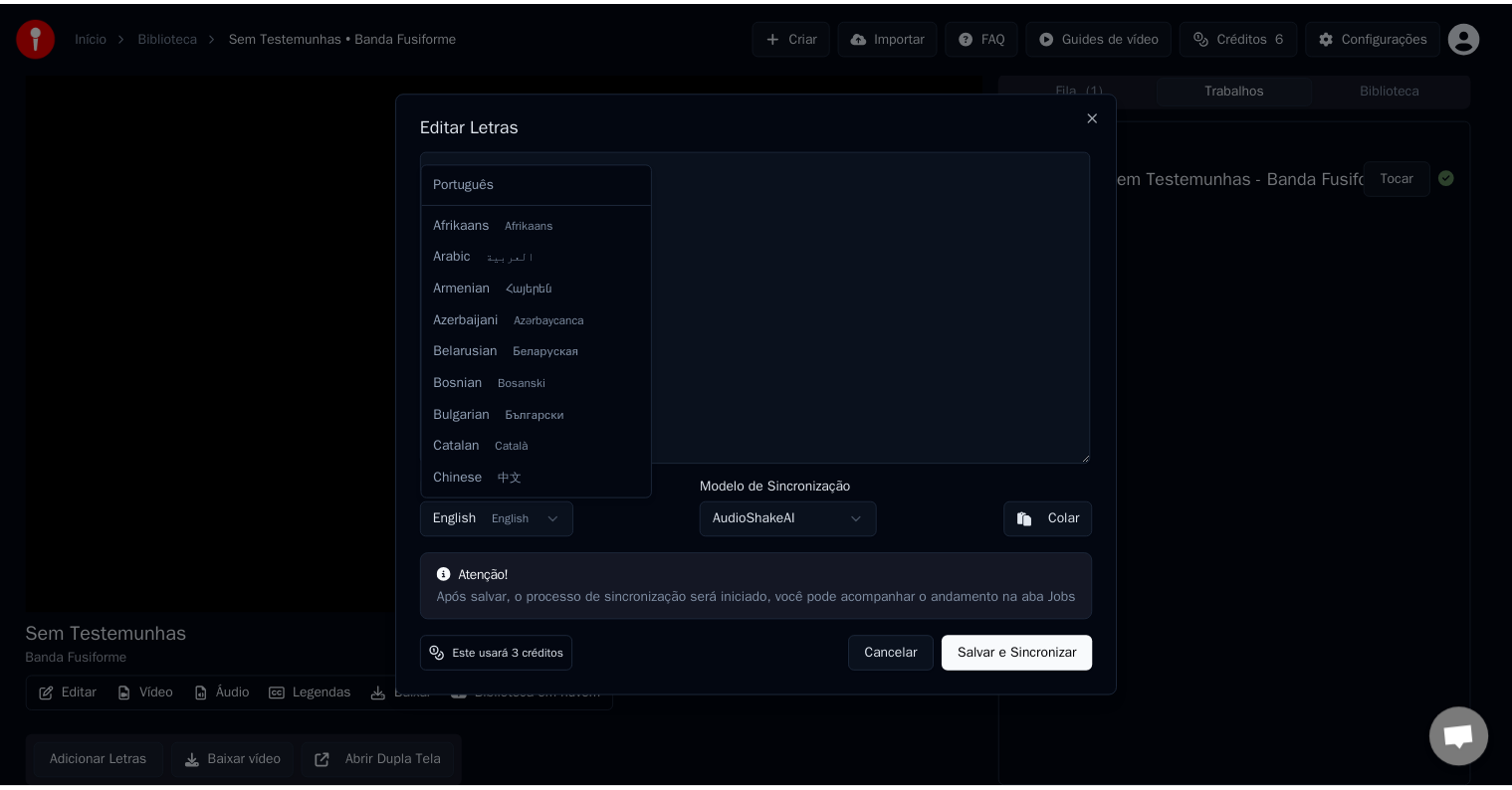 scroll, scrollTop: 159, scrollLeft: 0, axis: vertical 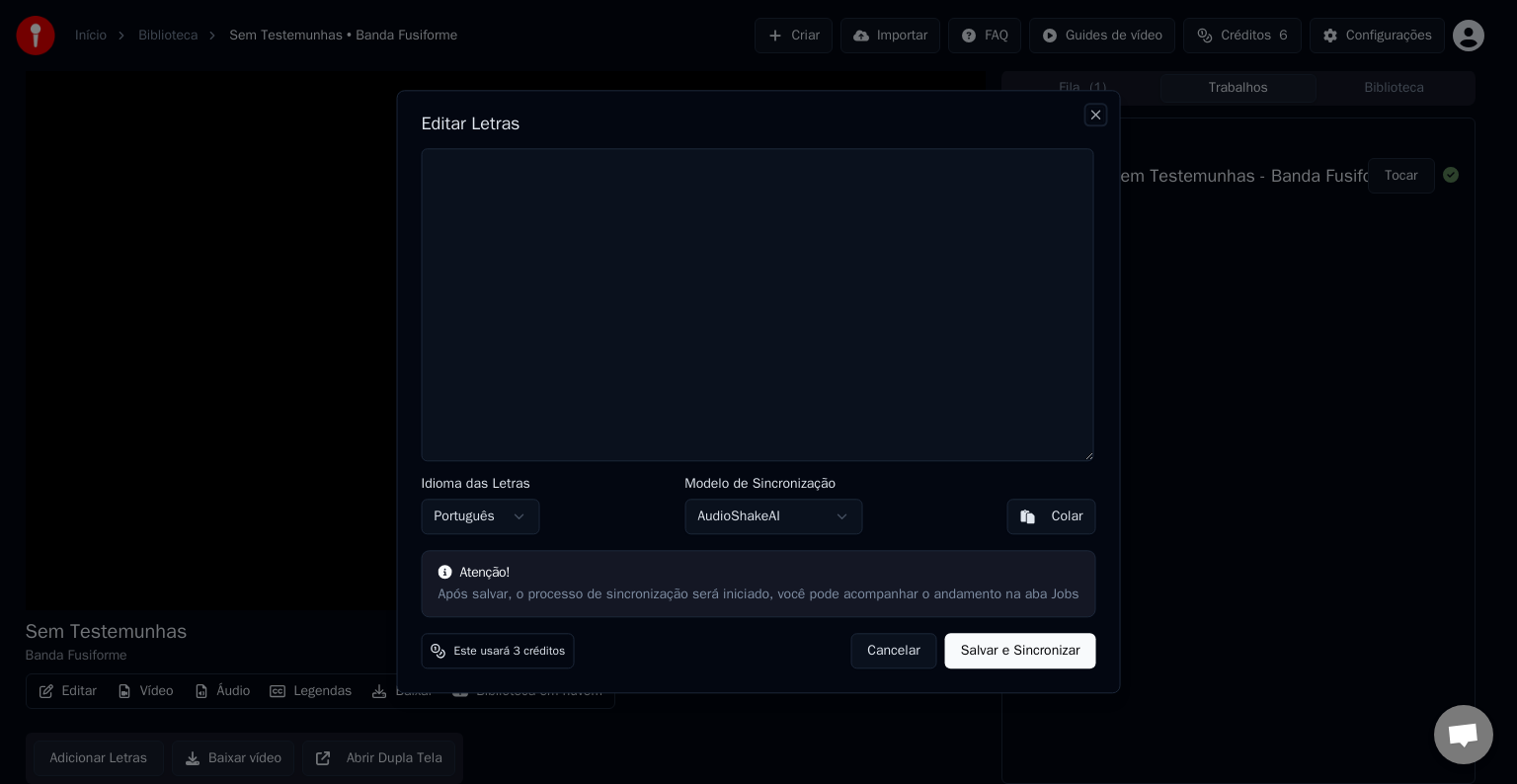 click on "Close" at bounding box center (1095, 115) 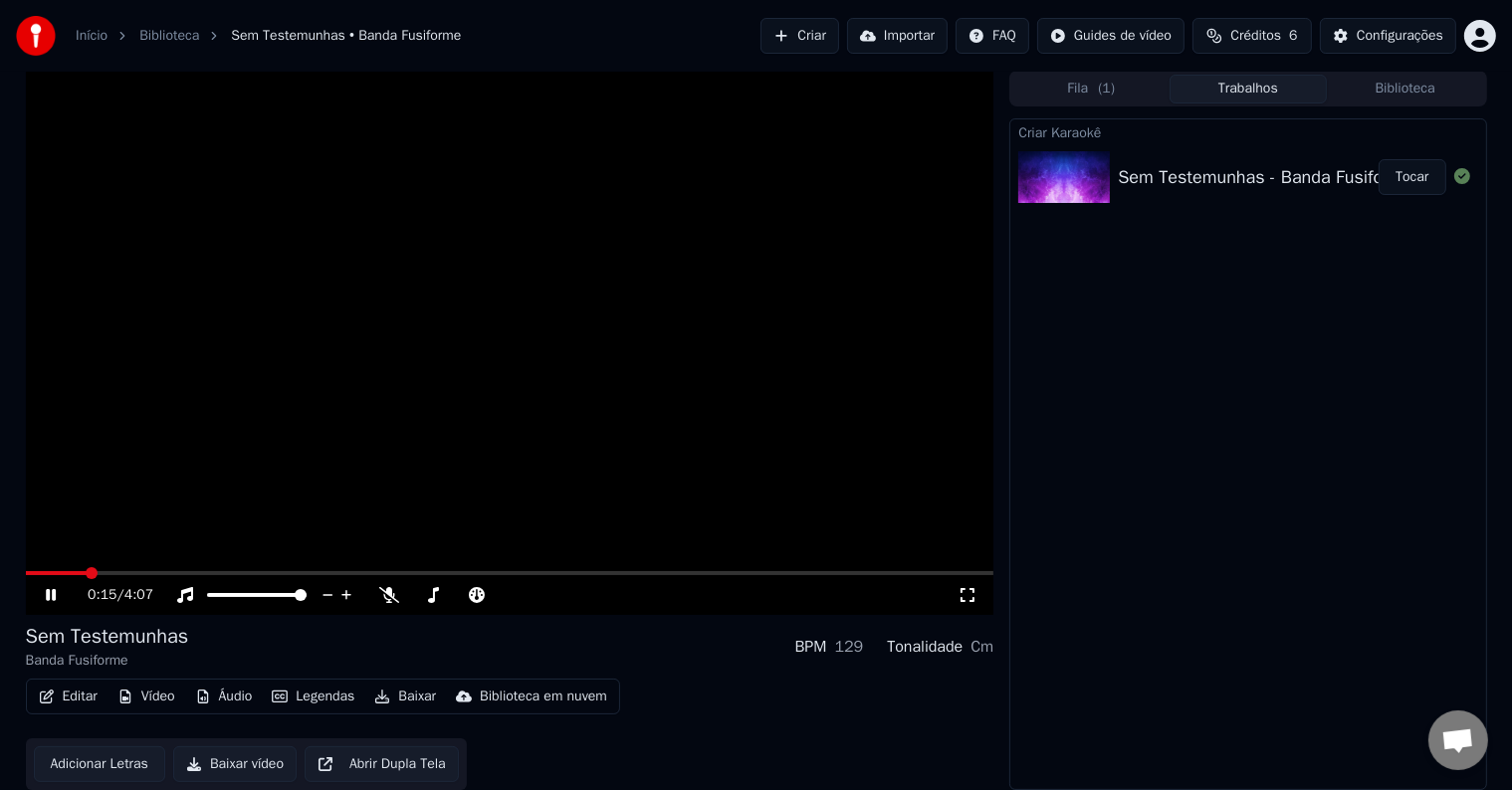 click 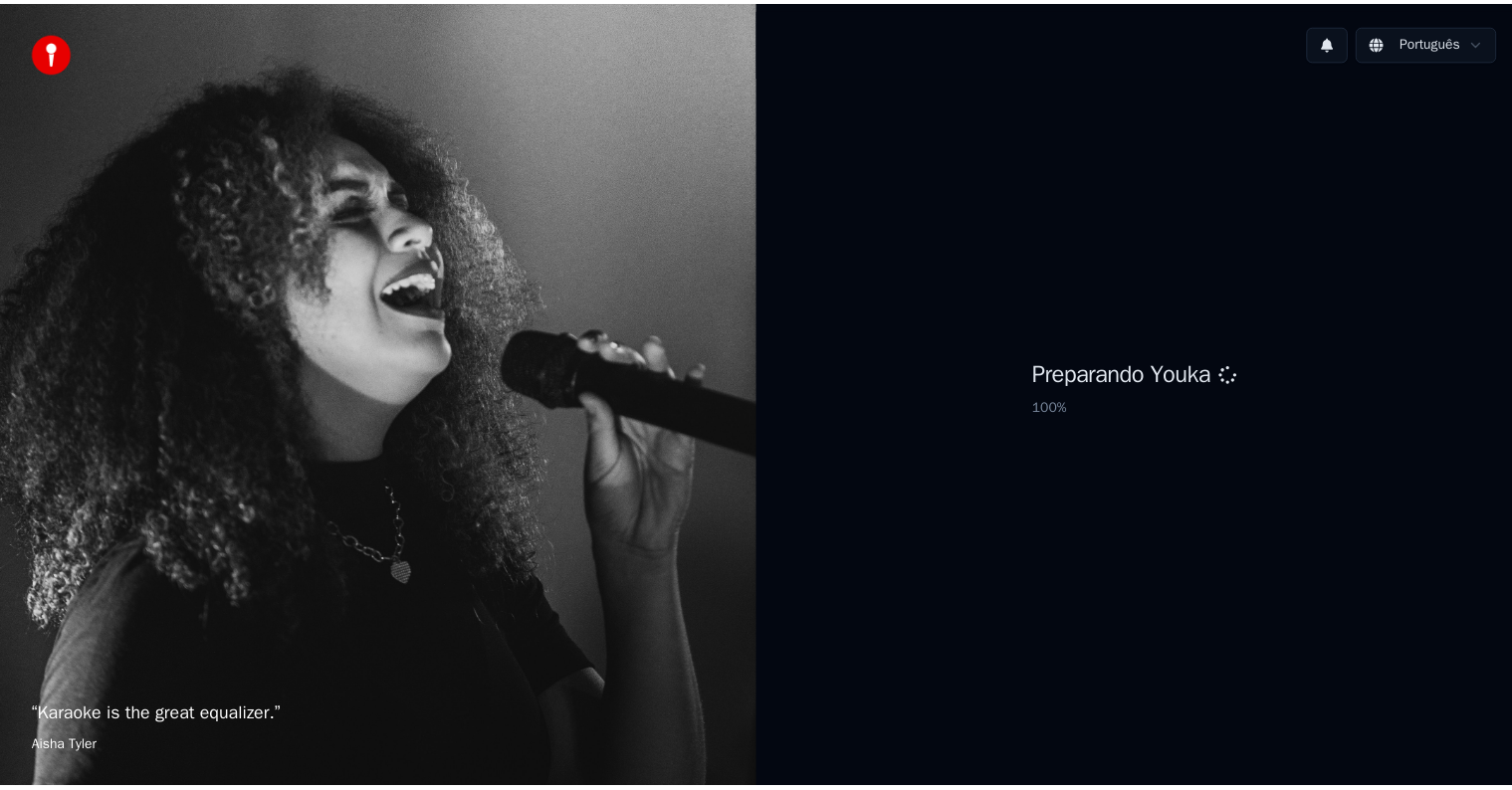scroll, scrollTop: 0, scrollLeft: 0, axis: both 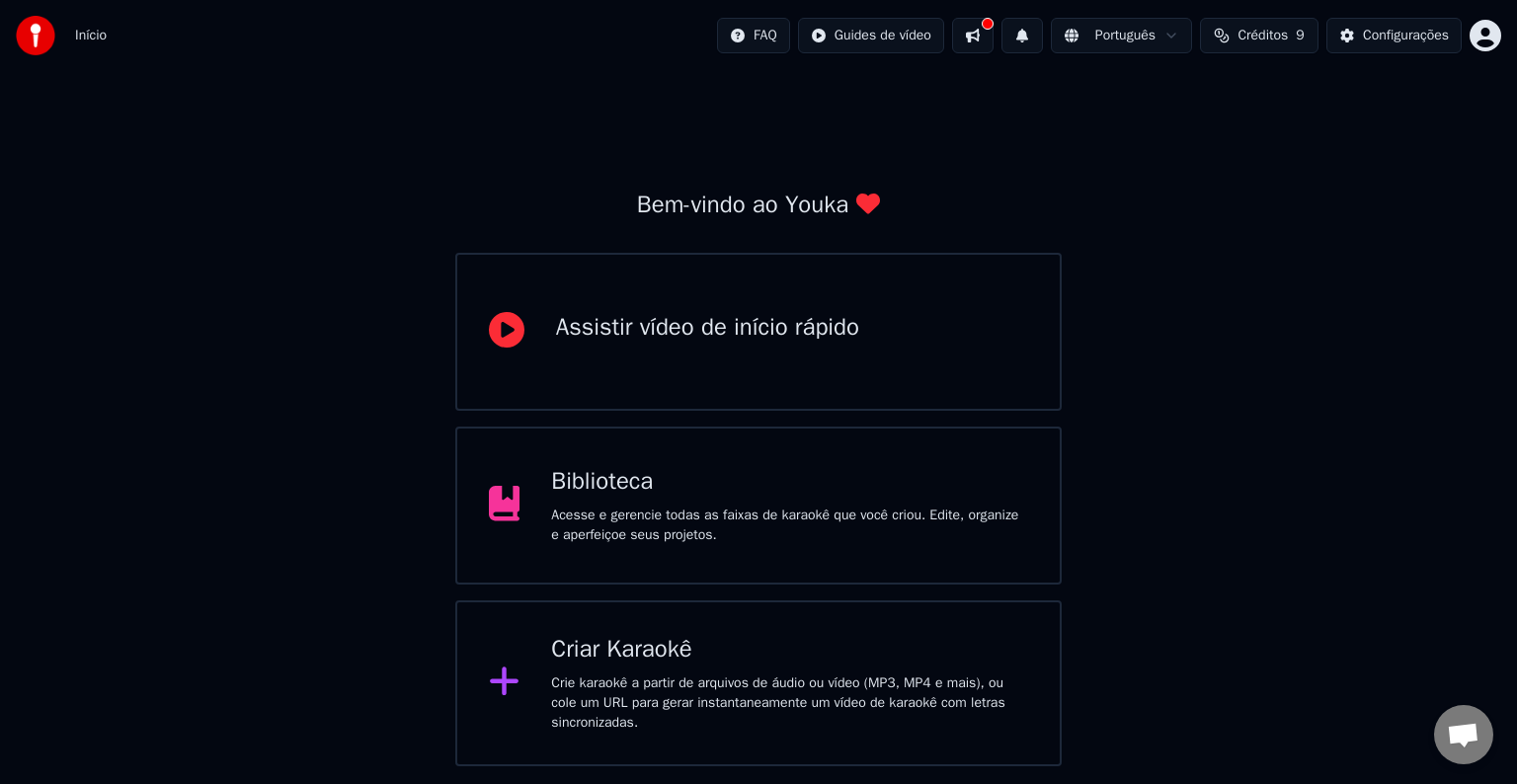 click on "Biblioteca" at bounding box center [789, 482] 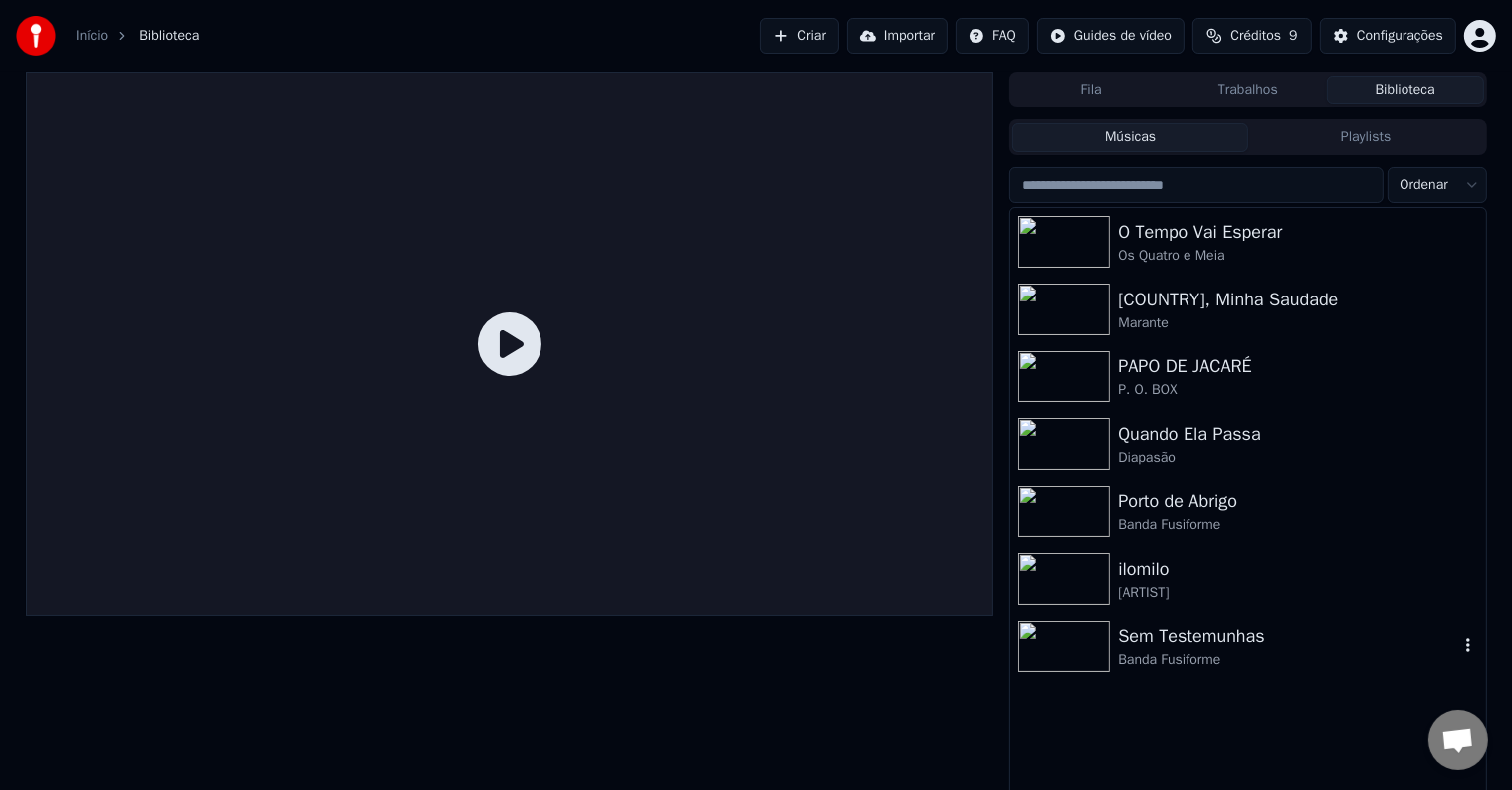 click on "Banda Fusiforme" at bounding box center [1287, 660] 